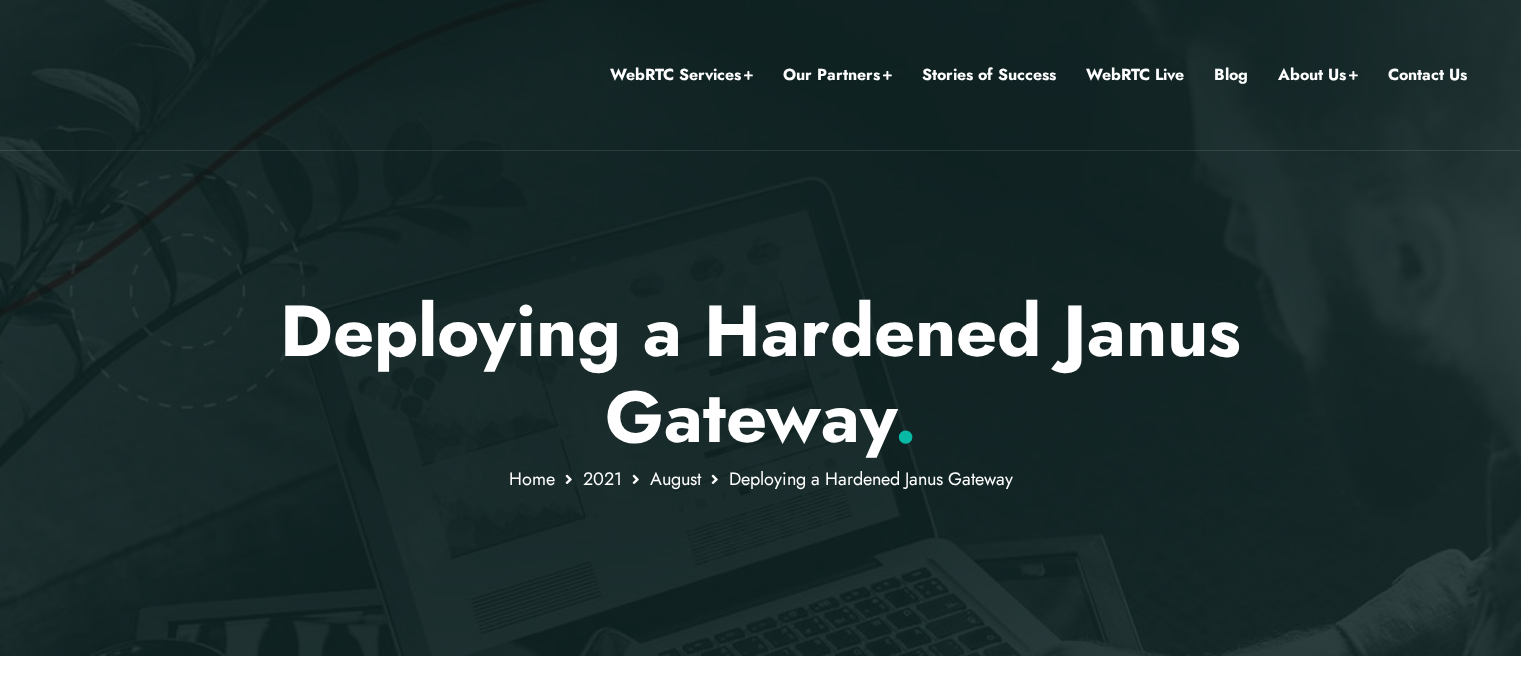 scroll, scrollTop: 0, scrollLeft: 0, axis: both 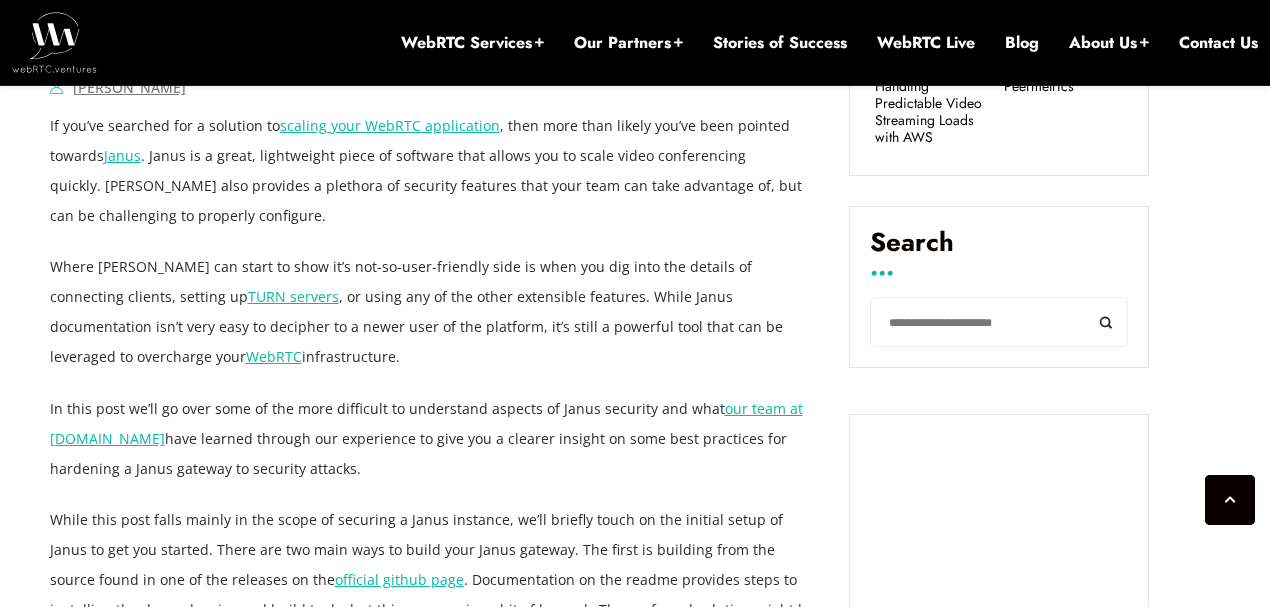 click on "August 3, 2021
Jen Oppenheimer Comments Off  on Deploying a Hardened Janus Gateway
If you’ve searched for a solution to  scaling your WebRTC application , then more than likely you’ve been pointed towards  Janus . Janus is a great, lightweight piece of software that allows you to scale video conferencing quickly. Janus also provides a plethora of security features that your team can take advantage of, but can be challenging to properly configure.
Where Janus can start to show it’s not-so-user-friendly side is when you dig into the details of connecting clients, setting up  TURN servers , or using any of the other extensible features. While Janus documentation isn’t very easy to decipher to a newer user of the platform, it’s still a powerful tool that can be leveraged to overcharge your  WebRTC  infrastructure.
In this post we’ll go over some of the more difficult to understand aspects of Janus security and what
. -" at bounding box center [635, 2705] 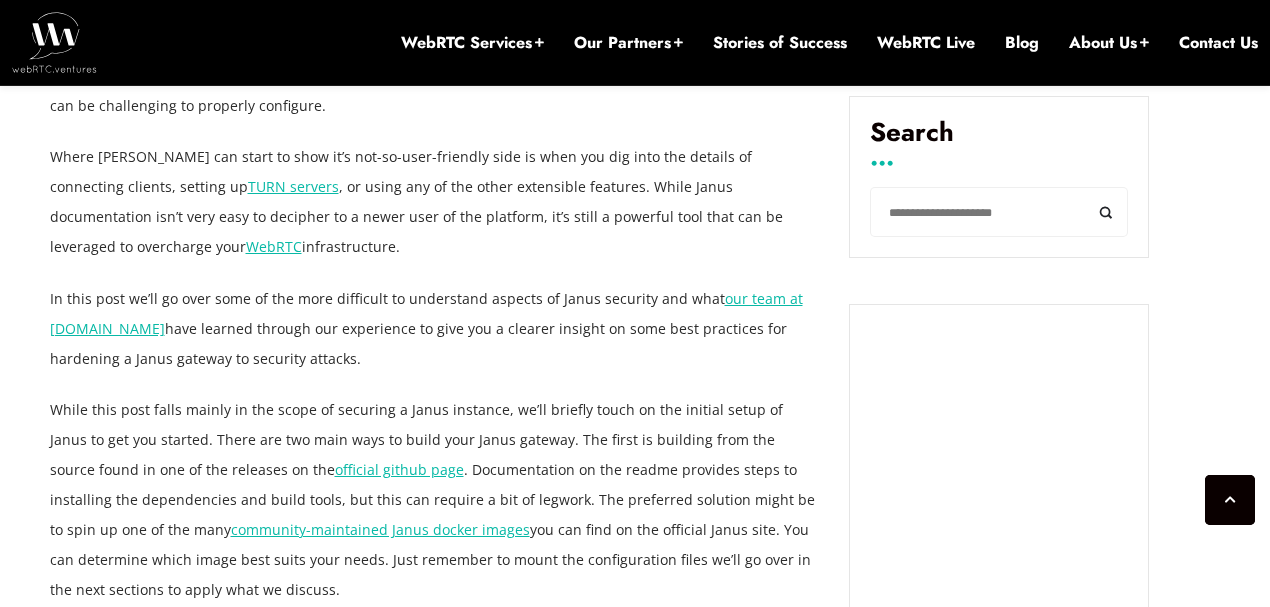 scroll, scrollTop: 1394, scrollLeft: 0, axis: vertical 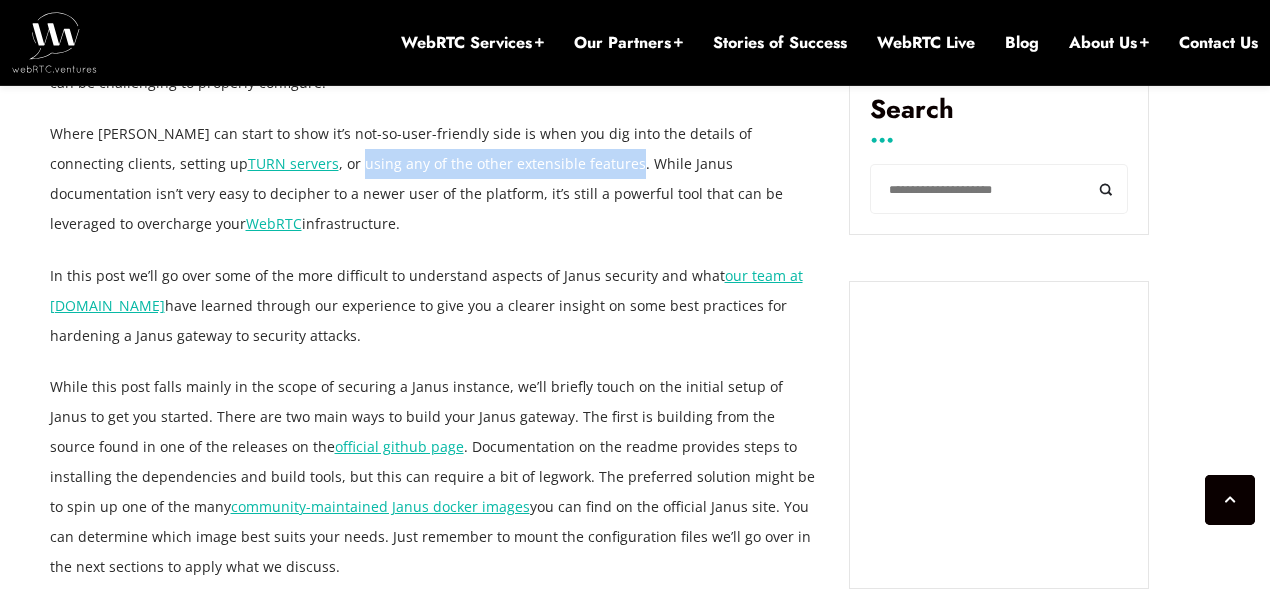 drag, startPoint x: 230, startPoint y: 166, endPoint x: 502, endPoint y: 165, distance: 272.00183 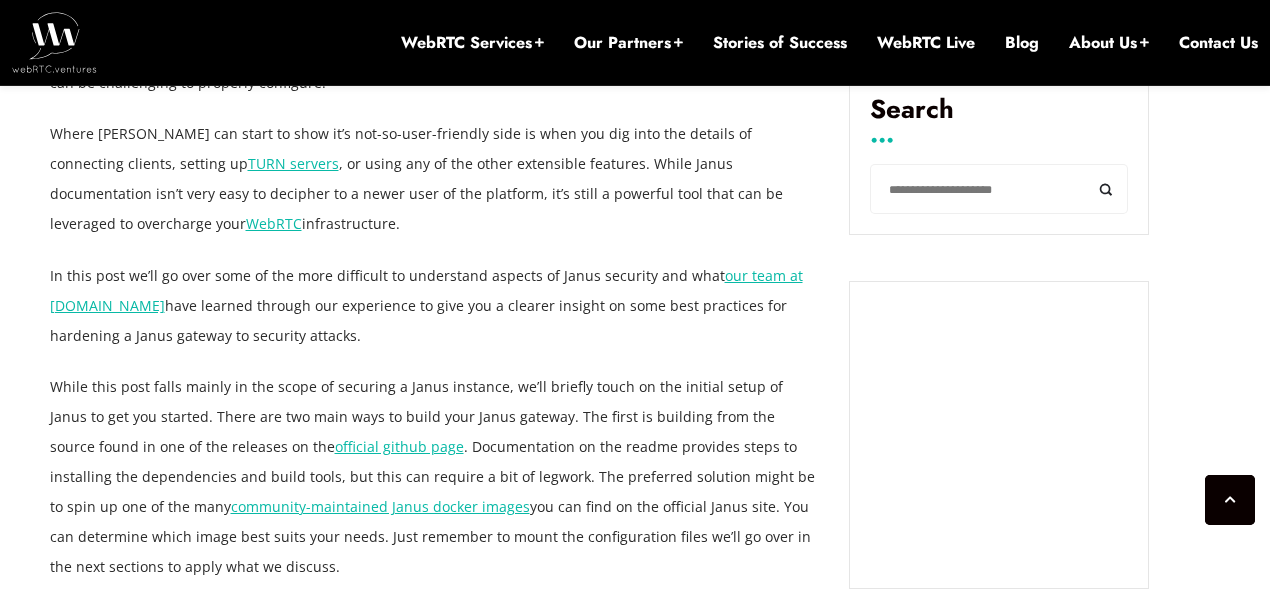 click on "Where Janus can start to show it’s not-so-user-friendly side is when you dig into the details of connecting clients, setting up  TURN servers , or using any of the other extensible features. While Janus documentation isn’t very easy to decipher to a newer user of the platform, it’s still a powerful tool that can be leveraged to overcharge your  WebRTC  infrastructure." at bounding box center [435, 179] 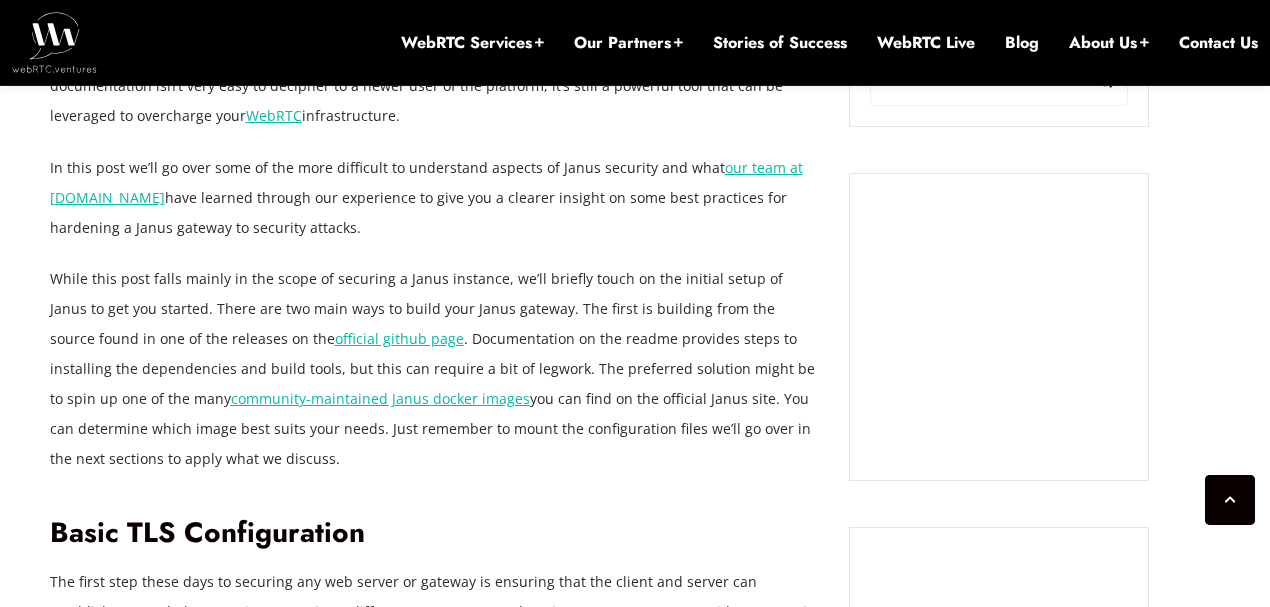 scroll, scrollTop: 1528, scrollLeft: 0, axis: vertical 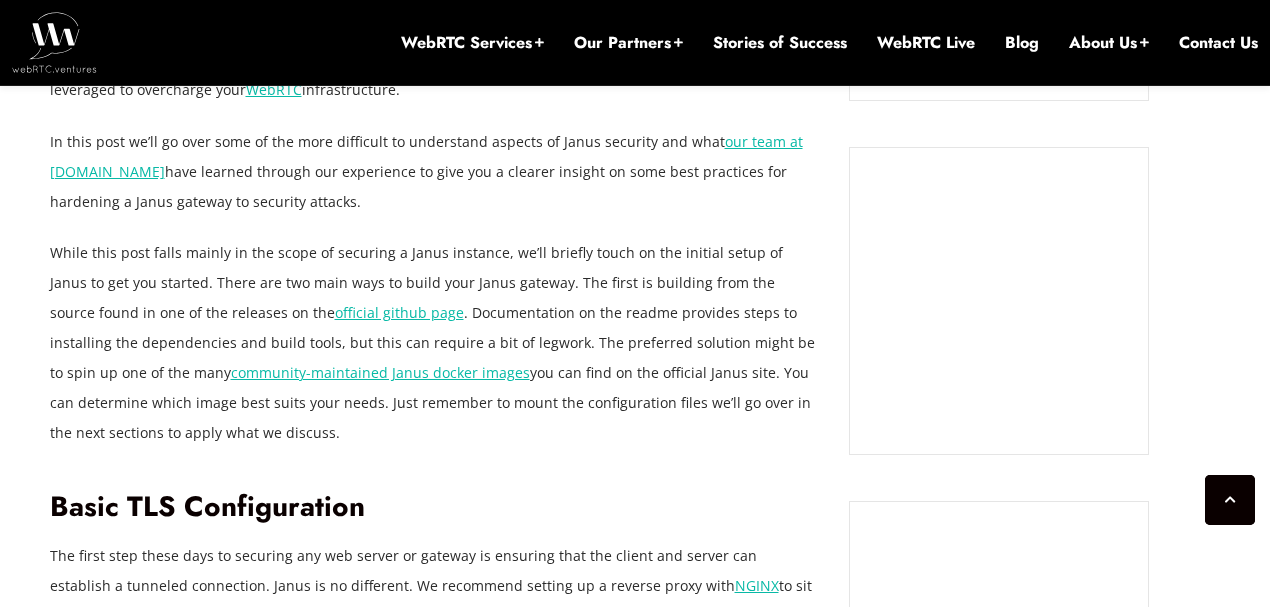 click on "August 3, 2021
Jen Oppenheimer Comments Off  on Deploying a Hardened Janus Gateway
If you’ve searched for a solution to  scaling your WebRTC application , then more than likely you’ve been pointed towards  Janus . Janus is a great, lightweight piece of software that allows you to scale video conferencing quickly. Janus also provides a plethora of security features that your team can take advantage of, but can be challenging to properly configure.
Where Janus can start to show it’s not-so-user-friendly side is when you dig into the details of connecting clients, setting up  TURN servers , or using any of the other extensible features. While Janus documentation isn’t very easy to decipher to a newer user of the platform, it’s still a powerful tool that can be leveraged to overcharge your  WebRTC  infrastructure.
In this post we’ll go over some of the more difficult to understand aspects of Janus security and what
. -" at bounding box center (635, 2438) 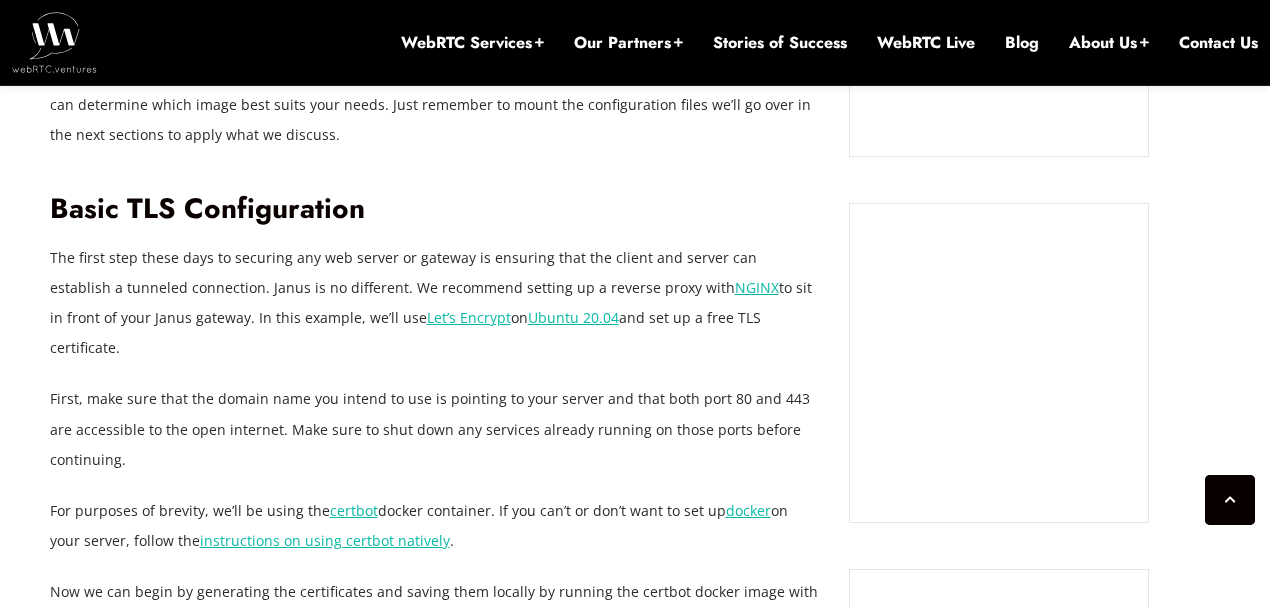 scroll, scrollTop: 1794, scrollLeft: 0, axis: vertical 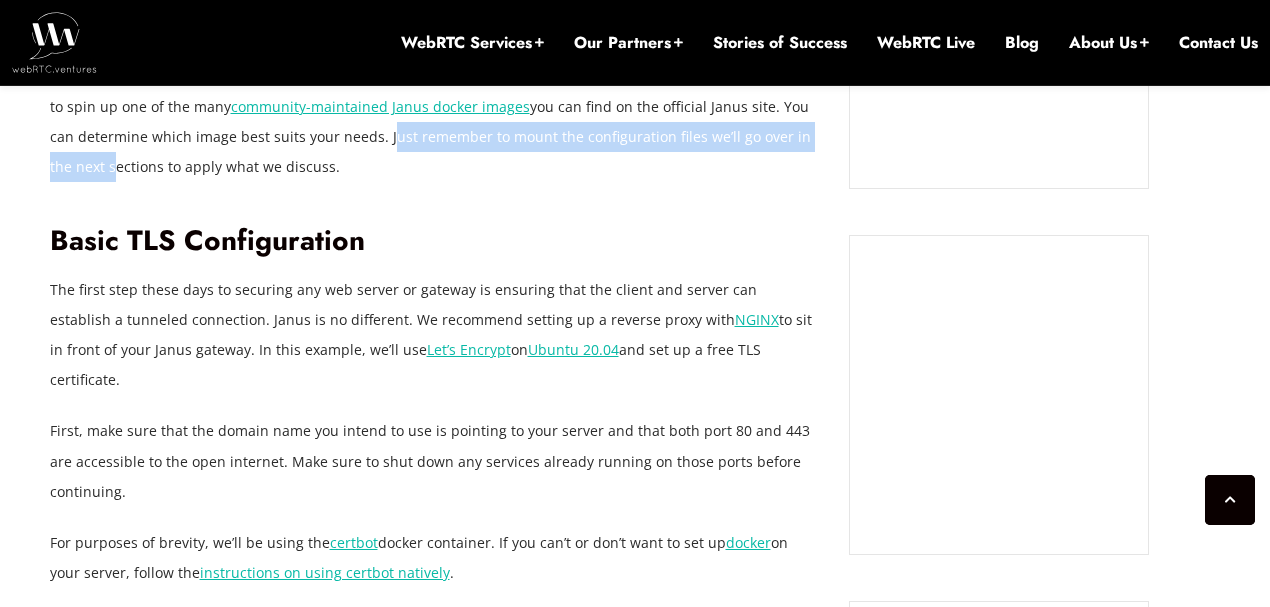 drag, startPoint x: 292, startPoint y: 134, endPoint x: 705, endPoint y: 140, distance: 413.04358 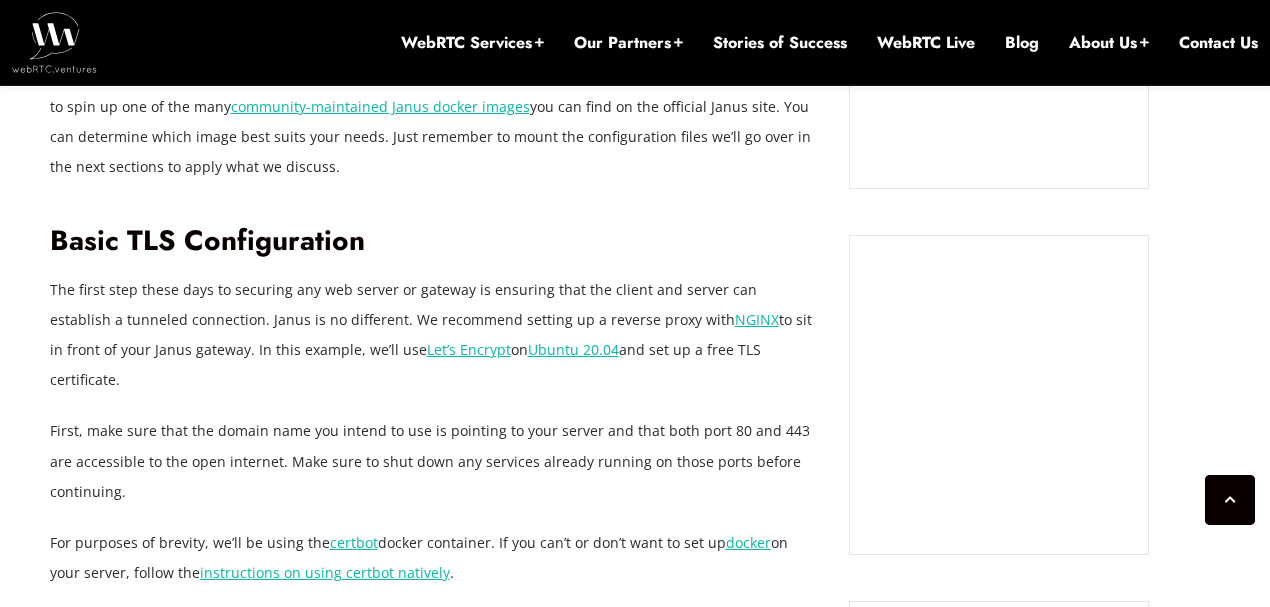 click on "If you’ve searched for a solution to  scaling your WebRTC application , then more than likely you’ve been pointed towards  Janus . Janus is a great, lightweight piece of software that allows you to scale video conferencing quickly. Janus also provides a plethora of security features that your team can take advantage of, but can be challenging to properly configure.
Where Janus can start to show it’s not-so-user-friendly side is when you dig into the details of connecting clients, setting up  TURN servers , or using any of the other extensible features. While Janus documentation isn’t very easy to decipher to a newer user of the platform, it’s still a powerful tool that can be leveraged to overcharge your  WebRTC  infrastructure.
In this post we’ll go over some of the more difficult to understand aspects of Janus security and what  our team at WebRTC.ventures
official github page community-maintained Janus docker images
Basic TLS Configuration
NGINX Let’s Encrypt" at bounding box center (435, 1853) 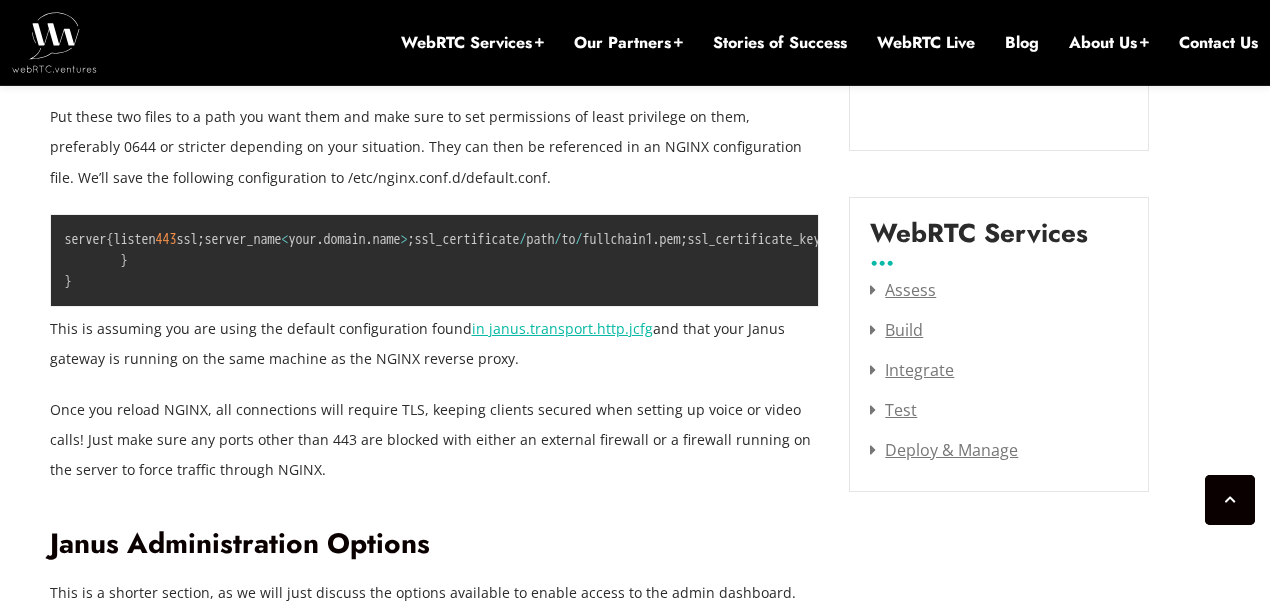 scroll, scrollTop: 2594, scrollLeft: 0, axis: vertical 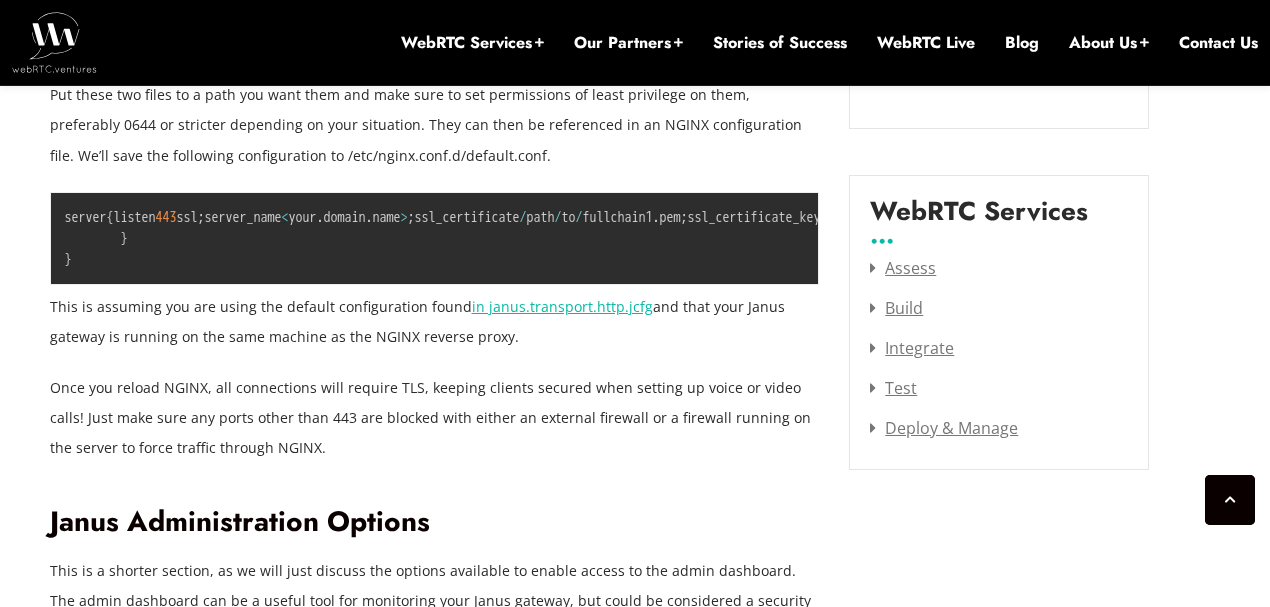 click on "August 3, 2021
Jen Oppenheimer Comments Off  on Deploying a Hardened Janus Gateway
If you’ve searched for a solution to  scaling your WebRTC application , then more than likely you’ve been pointed towards  Janus . Janus is a great, lightweight piece of software that allows you to scale video conferencing quickly. Janus also provides a plethora of security features that your team can take advantage of, but can be challenging to properly configure.
Where Janus can start to show it’s not-so-user-friendly side is when you dig into the details of connecting clients, setting up  TURN servers , or using any of the other extensible features. While Janus documentation isn’t very easy to decipher to a newer user of the platform, it’s still a powerful tool that can be leveraged to overcharge your  WebRTC  infrastructure.
In this post we’ll go over some of the more difficult to understand aspects of Janus security and what
. -" at bounding box center [635, 1372] 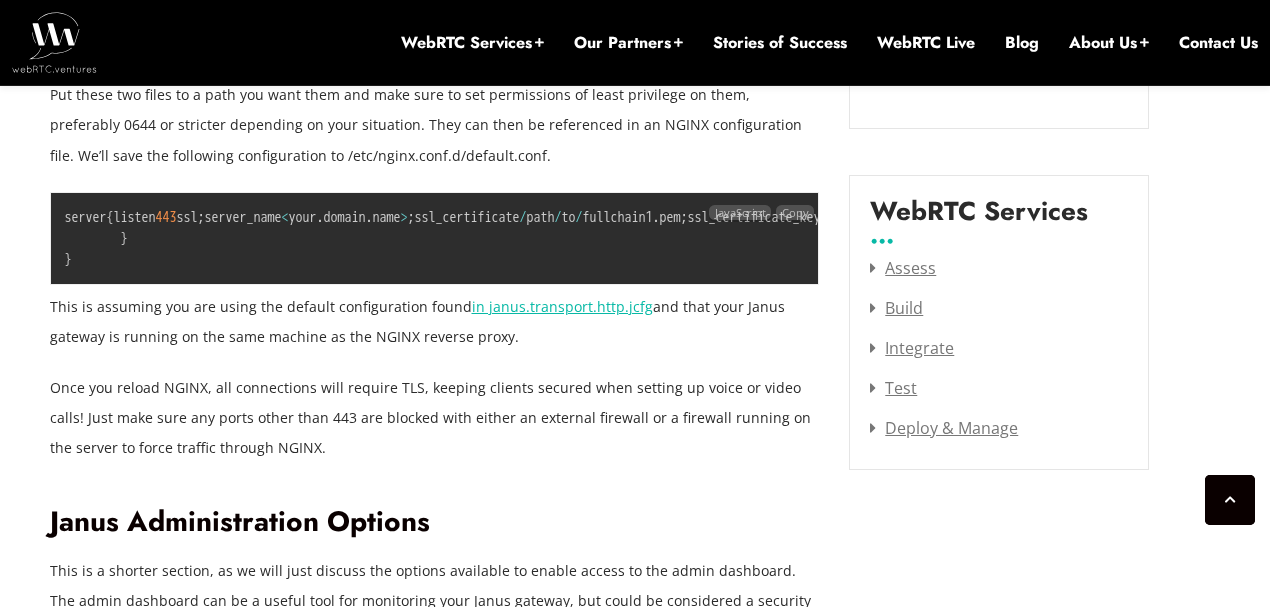 drag, startPoint x: 180, startPoint y: 437, endPoint x: 311, endPoint y: 444, distance: 131.18689 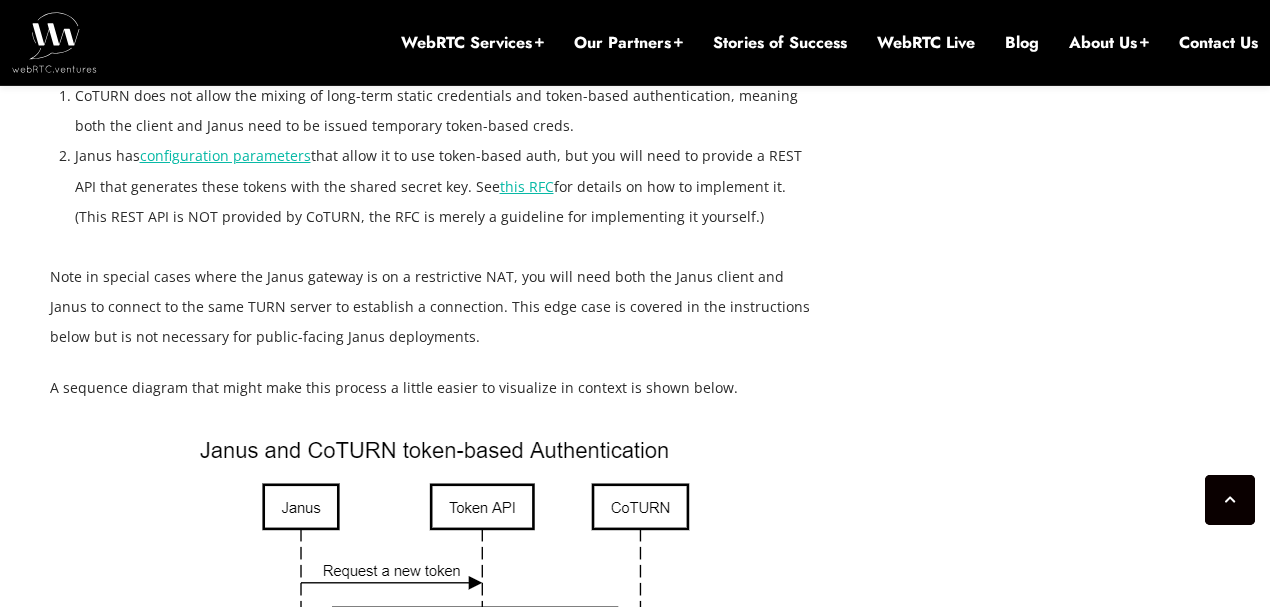 scroll, scrollTop: 3661, scrollLeft: 0, axis: vertical 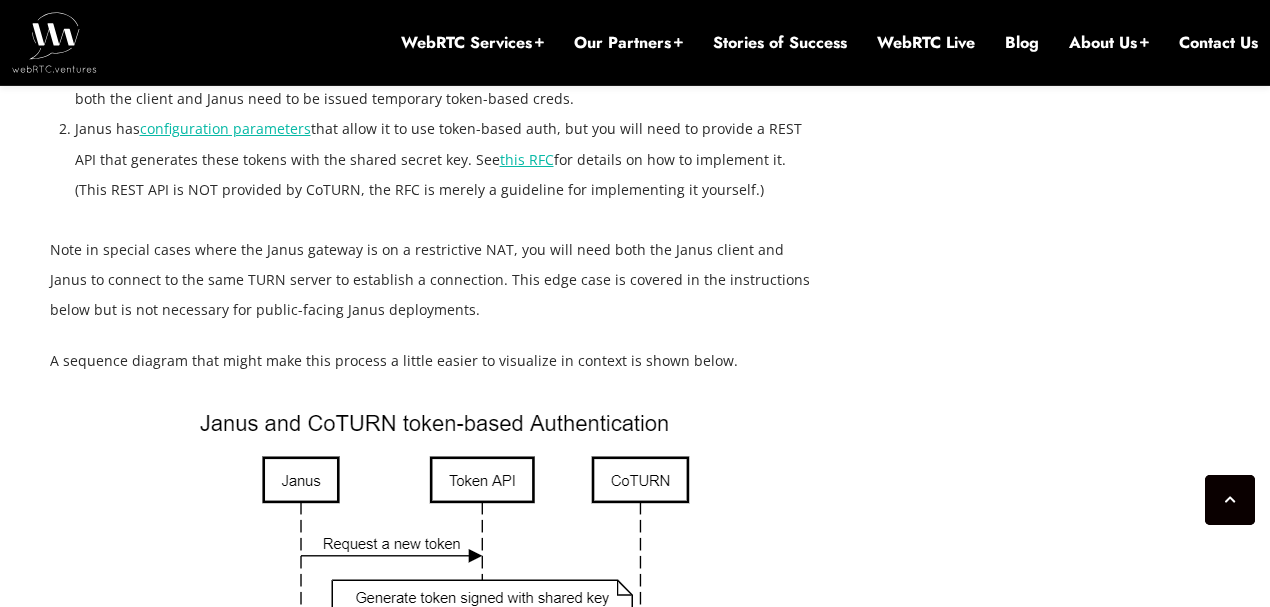 drag, startPoint x: 48, startPoint y: 153, endPoint x: 175, endPoint y: 150, distance: 127.03543 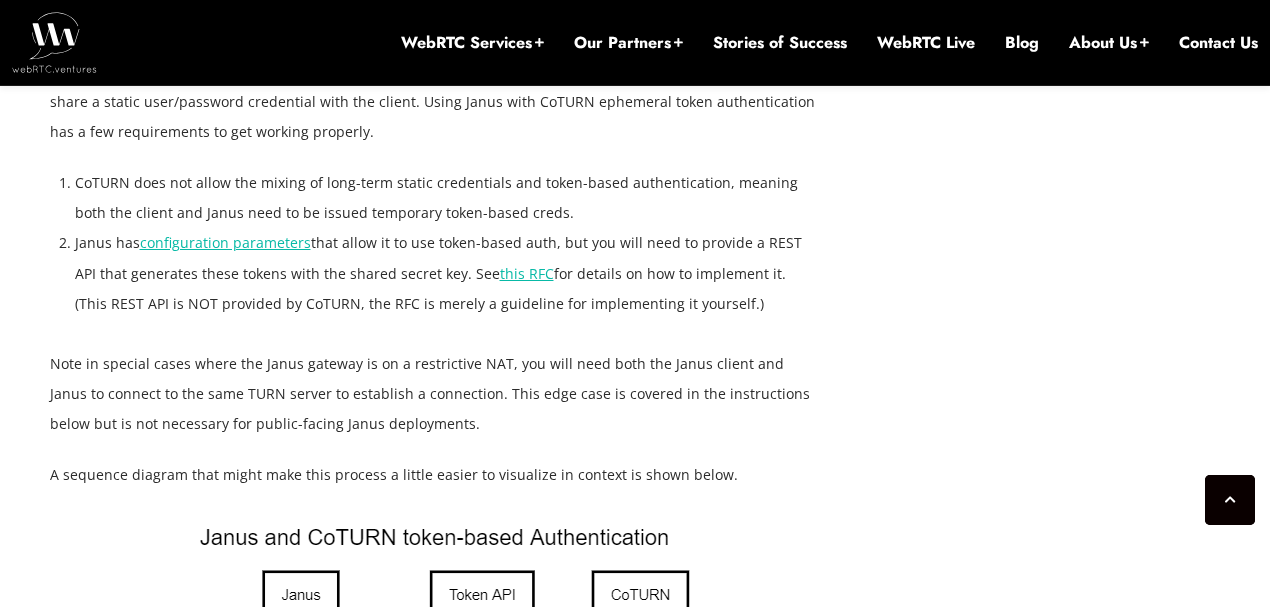 scroll, scrollTop: 3528, scrollLeft: 0, axis: vertical 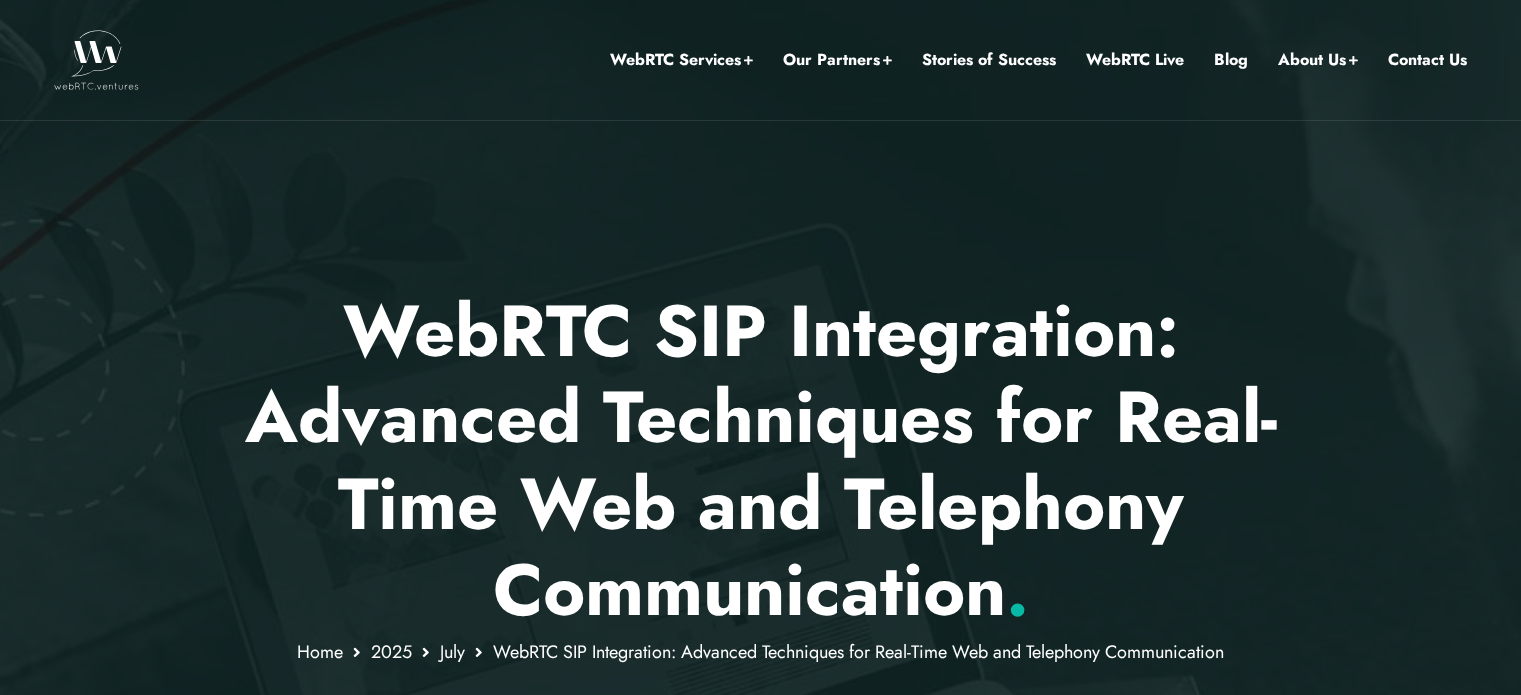drag, startPoint x: 1272, startPoint y: 283, endPoint x: 1240, endPoint y: 296, distance: 34.539833 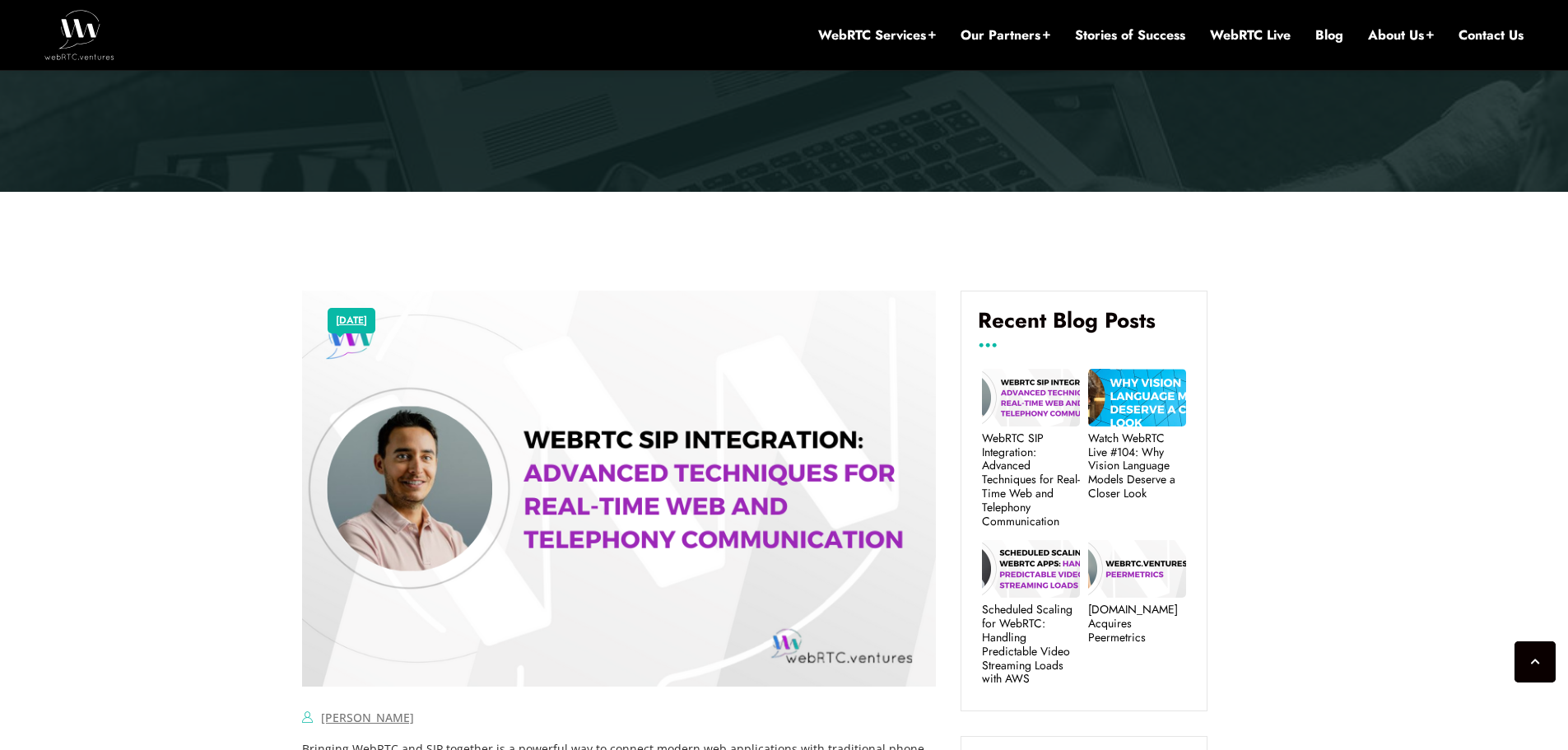 scroll, scrollTop: 593, scrollLeft: 0, axis: vertical 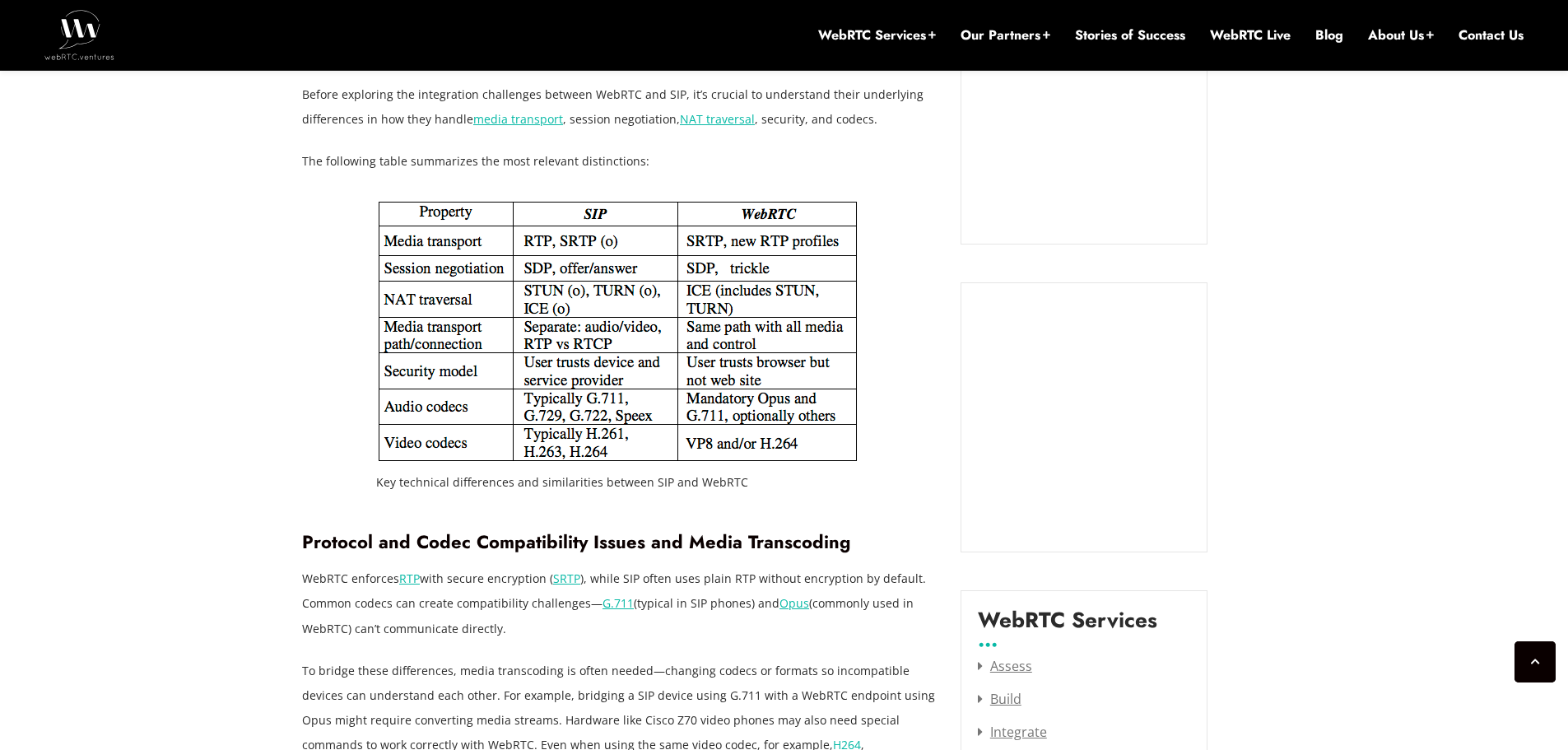 click on "July 17, 2025
Alberto Gonzalez Comments Off  on WebRTC SIP Integration: Advanced Techniques for Real-Time Web and Telephony Communication
Bringing WebRTC and SIP together is a powerful way to connect modern web applications with traditional phone systems. Whether you’re enabling voice and video in the browser, or linking your app to a PBX and SIP trunk, WebRTC SIP integration allows users to communicate across platforms without needing special hardware or downloads.
While the goal is clear, the integration process can be complex. WebRTC and SIP use different  signaling protocols , media formats, and security models. Making them work together reliably requires thoughtful architecture,  codec handling , and compatibility planning.
In this guide, we’ll explore three practical integration strategies for real-time web and telephony communication, highlight common challenges, and share best practices based on production systems our team at" at bounding box center [784, 2537] 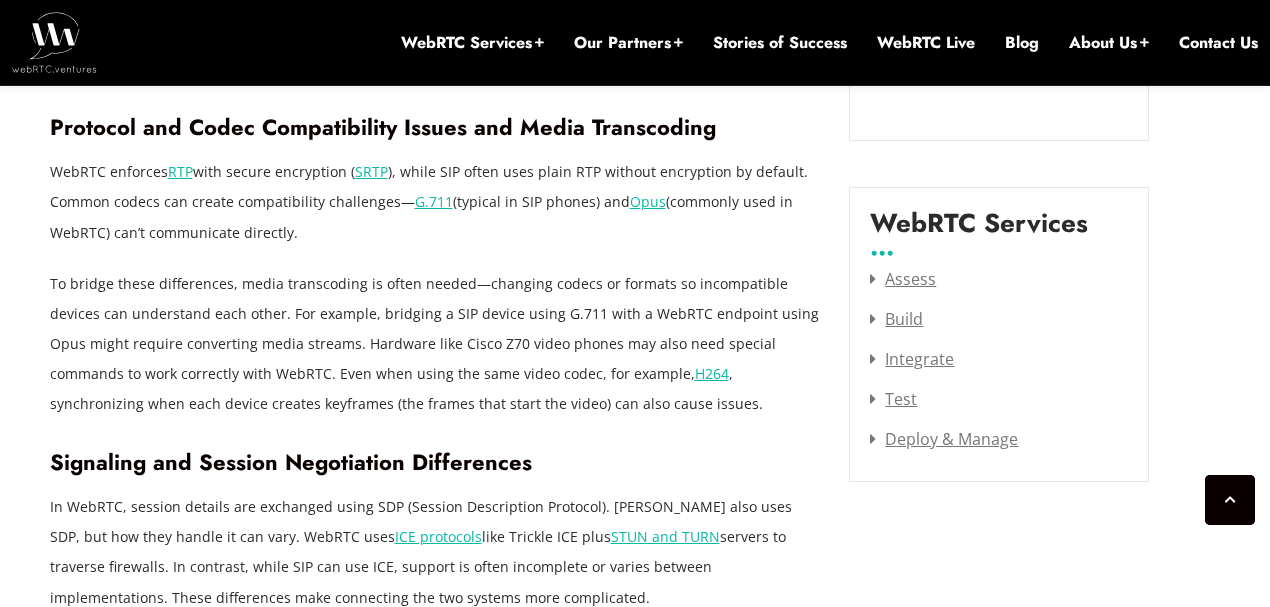 scroll, scrollTop: 2726, scrollLeft: 0, axis: vertical 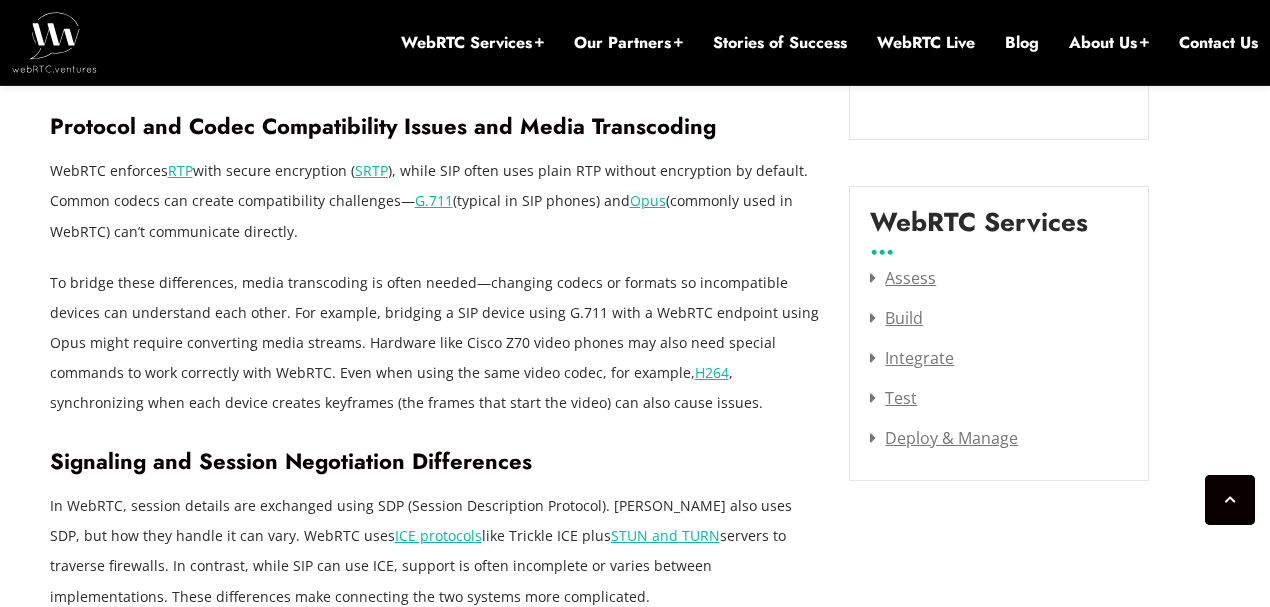 click on "July 17, 2025
Alberto Gonzalez Comments Off  on WebRTC SIP Integration: Advanced Techniques for Real-Time Web and Telephony Communication
Bringing WebRTC and SIP together is a powerful way to connect modern web applications with traditional phone systems. Whether you’re enabling voice and video in the browser, or linking your app to a PBX and SIP trunk, WebRTC SIP integration allows users to communicate across platforms without needing special hardware or downloads.
While the goal is clear, the integration process can be complex. WebRTC and SIP use different  signaling protocols , media formats, and security models. Making them work together reliably requires thoughtful architecture,  codec handling , and compatibility planning.
In this guide, we’ll explore three practical integration strategies for real-time web and telephony communication, highlight common challenges, and share best practices based on production systems our team at" at bounding box center (635, 2550) 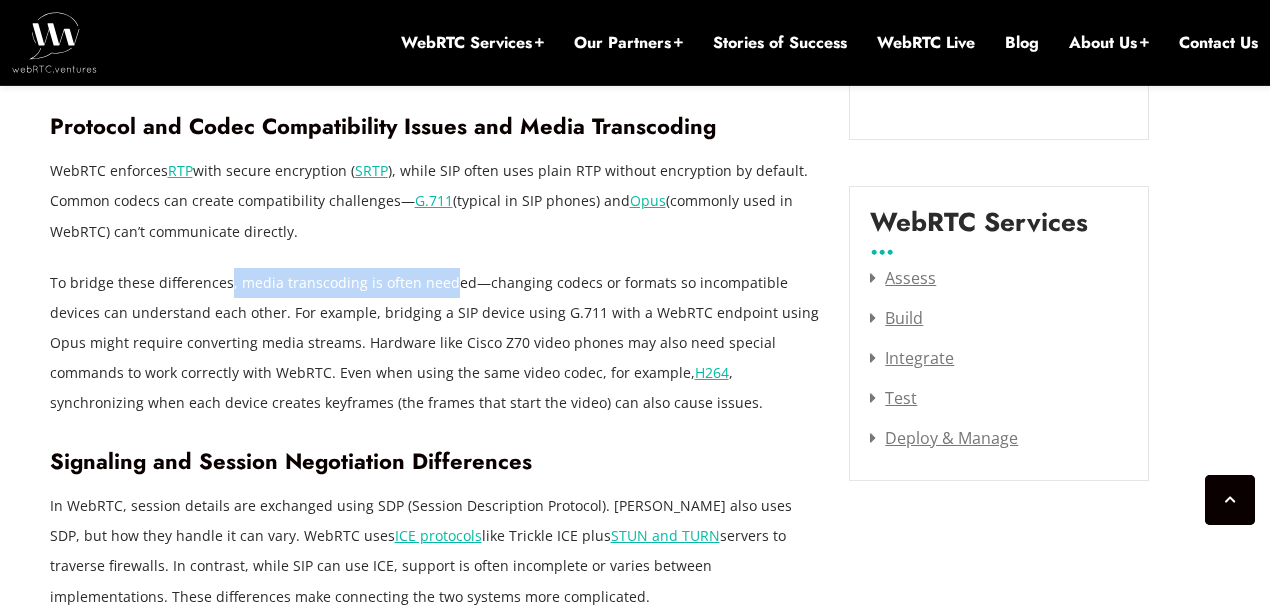drag, startPoint x: 224, startPoint y: 217, endPoint x: 446, endPoint y: 230, distance: 222.38031 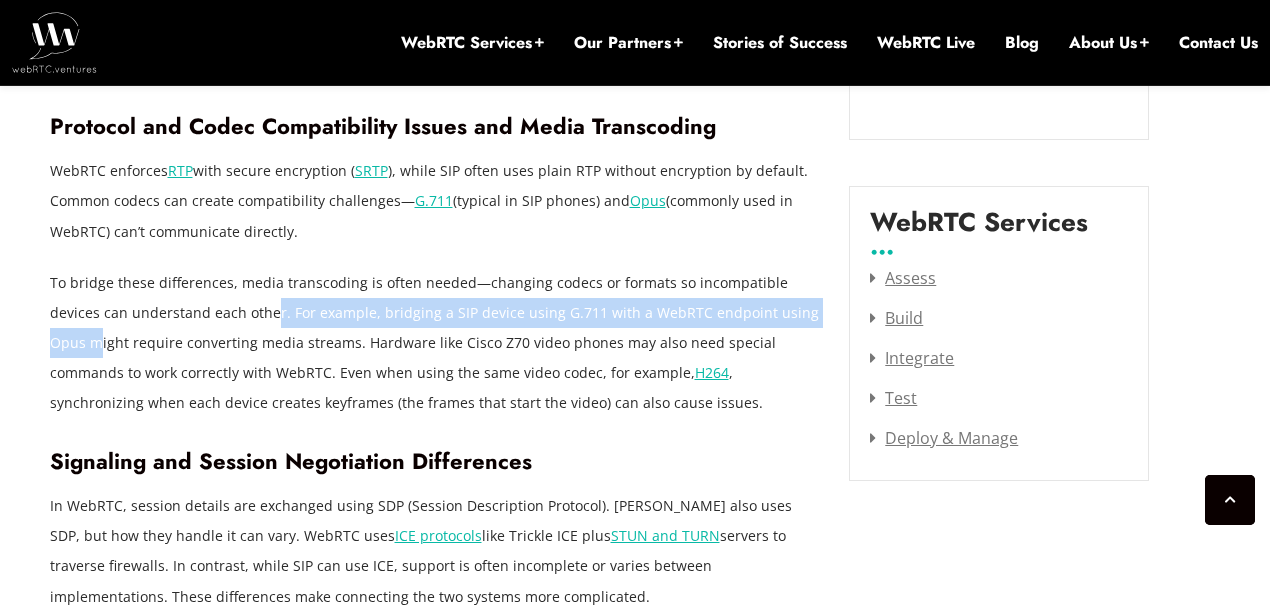 drag, startPoint x: 222, startPoint y: 251, endPoint x: 790, endPoint y: 260, distance: 568.0713 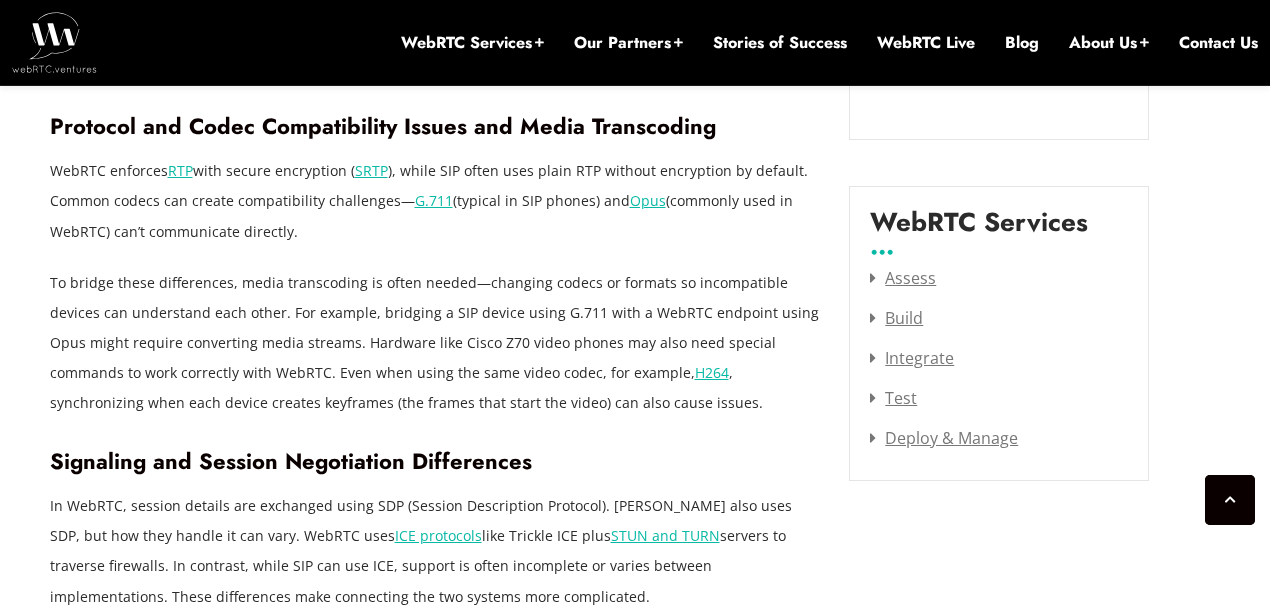 click on "To bridge these differences, media transcoding is often needed—changing codecs or formats so incompatible devices can understand each other. For example, bridging a SIP device using G.711 with a WebRTC endpoint using Opus might require converting media streams. Hardware like Cisco Z70 video phones may also need special commands to work correctly with WebRTC. Even when using the same video codec, for example,  H264 , synchronizing when each device creates keyframes (the frames that start the video) can also cause issues." at bounding box center [435, 343] 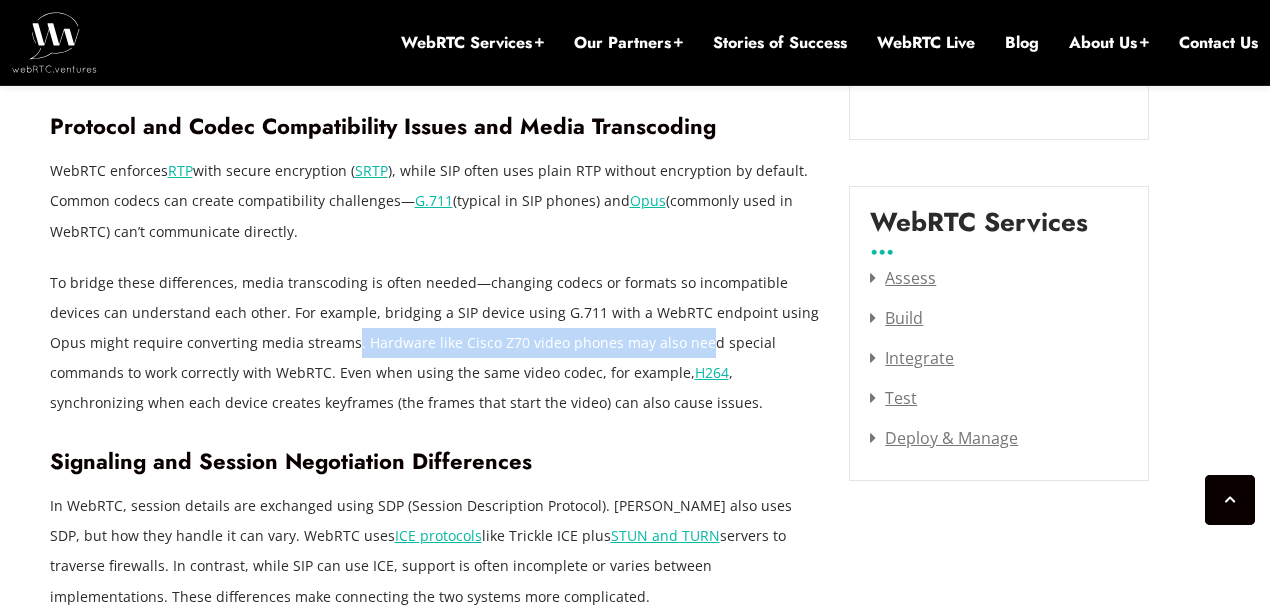 drag, startPoint x: 270, startPoint y: 285, endPoint x: 618, endPoint y: 296, distance: 348.1738 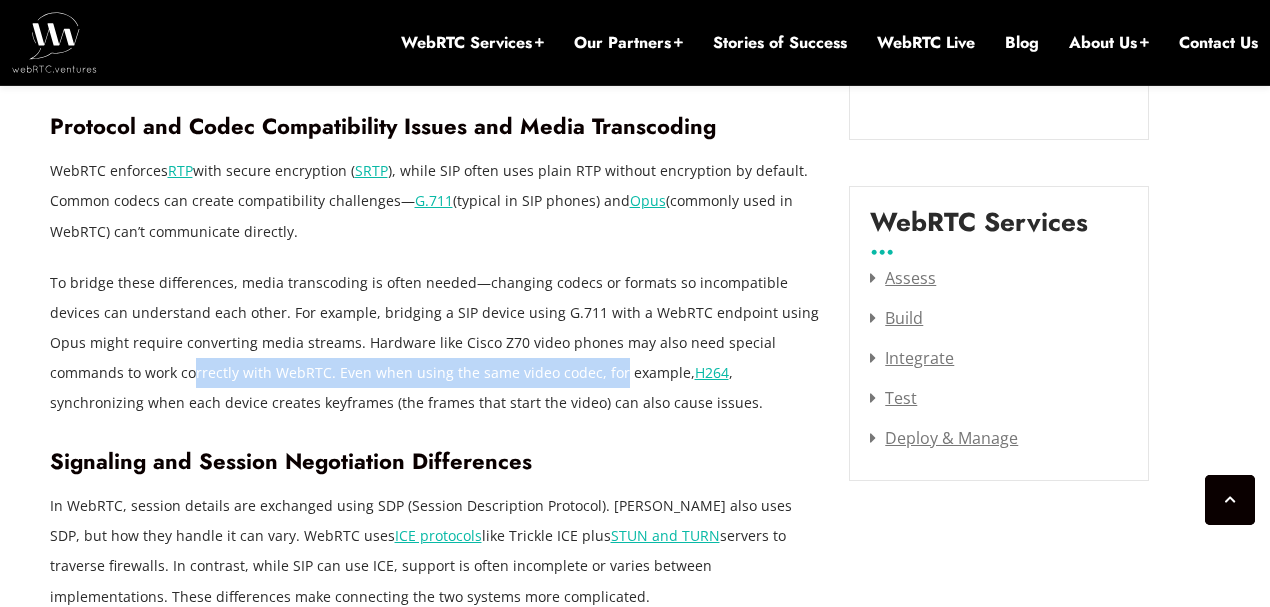 drag, startPoint x: 65, startPoint y: 316, endPoint x: 482, endPoint y: 322, distance: 417.04315 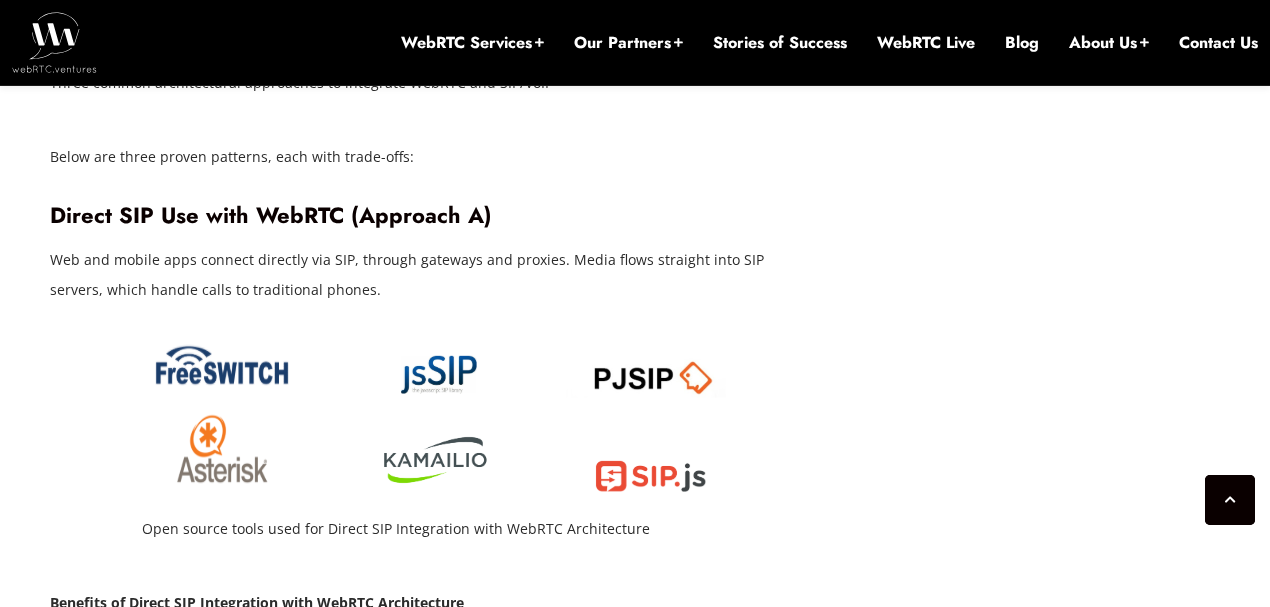 scroll, scrollTop: 3793, scrollLeft: 0, axis: vertical 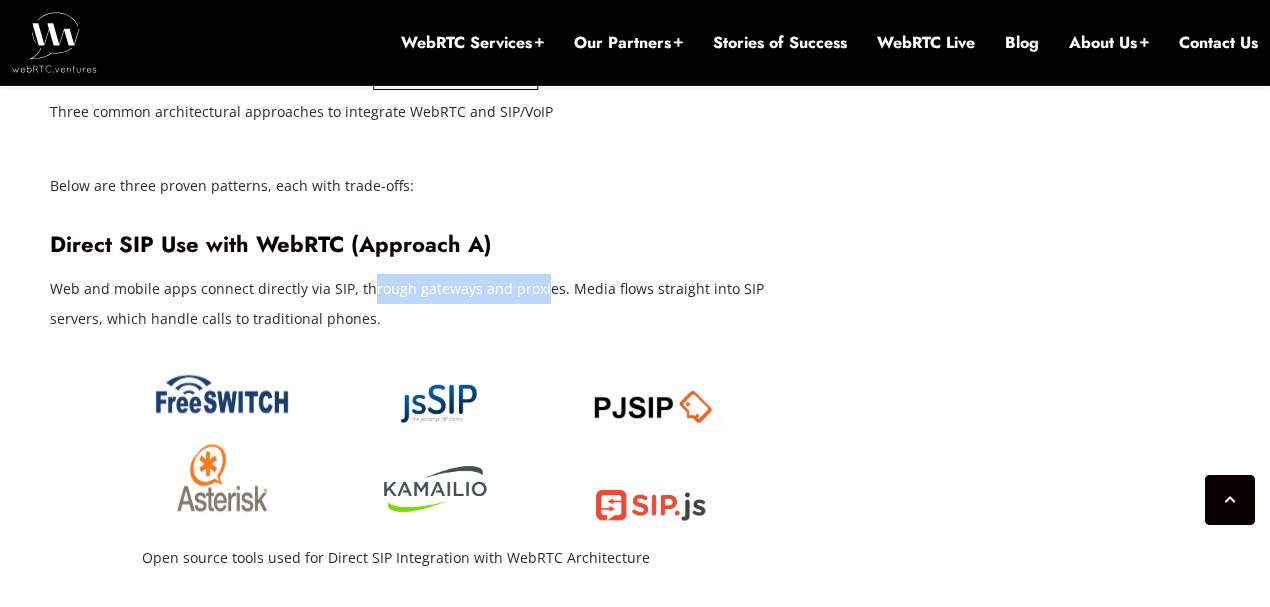 drag, startPoint x: 365, startPoint y: 226, endPoint x: 536, endPoint y: 226, distance: 171 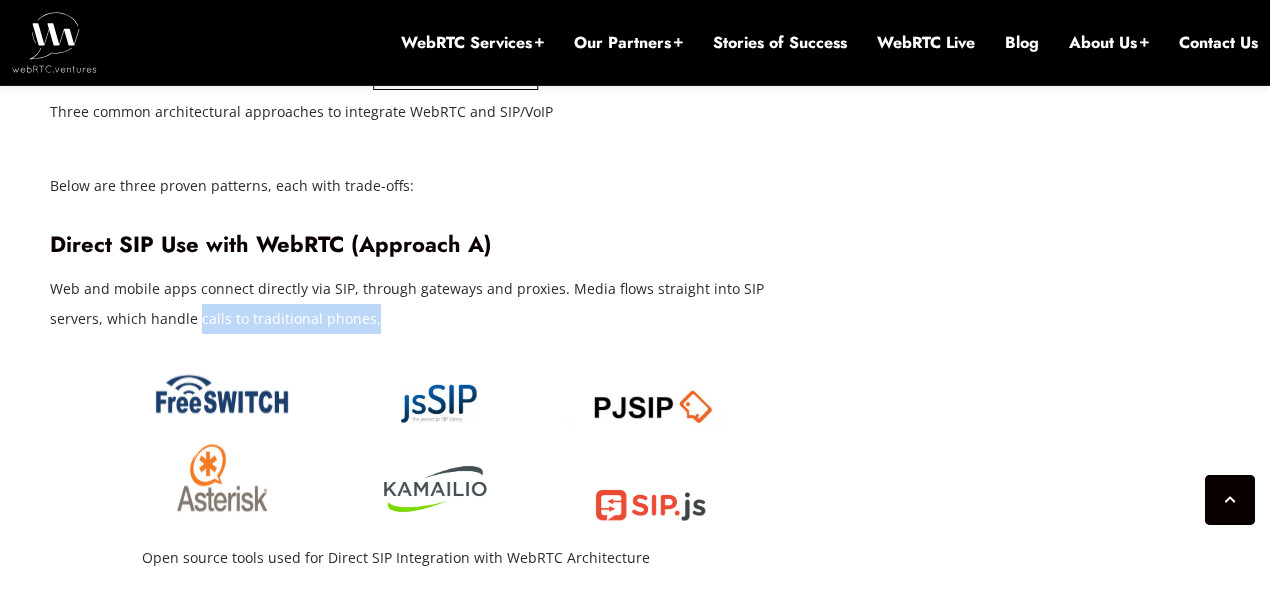 drag, startPoint x: 142, startPoint y: 259, endPoint x: 343, endPoint y: 261, distance: 201.00995 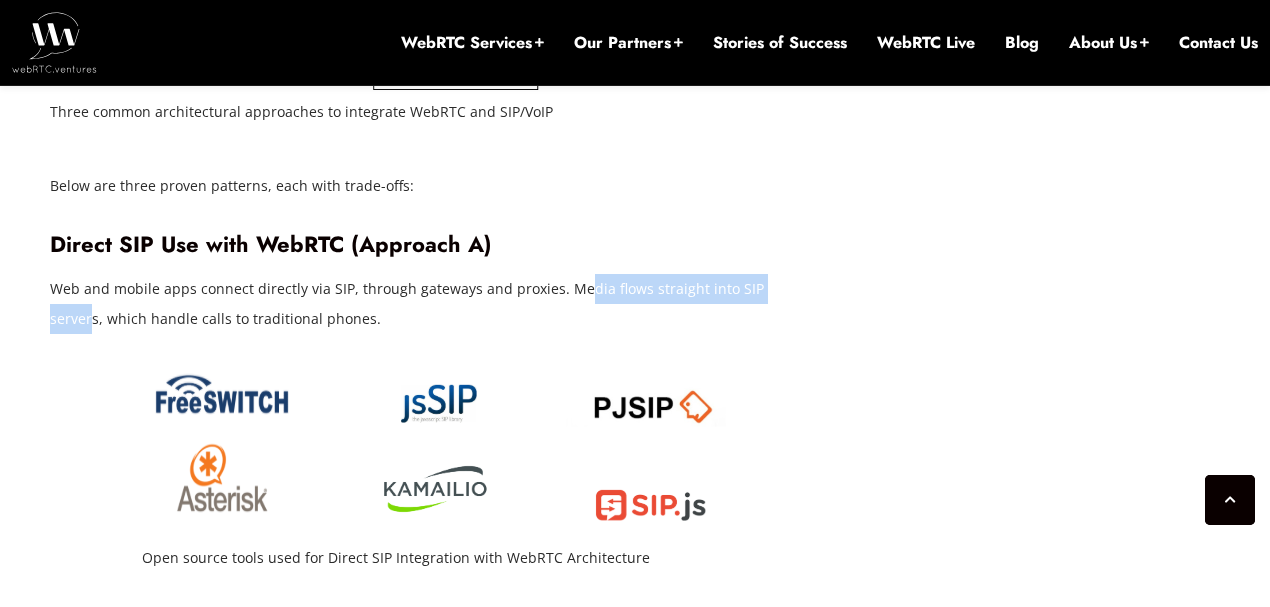 drag, startPoint x: 574, startPoint y: 232, endPoint x: 784, endPoint y: 230, distance: 210.00952 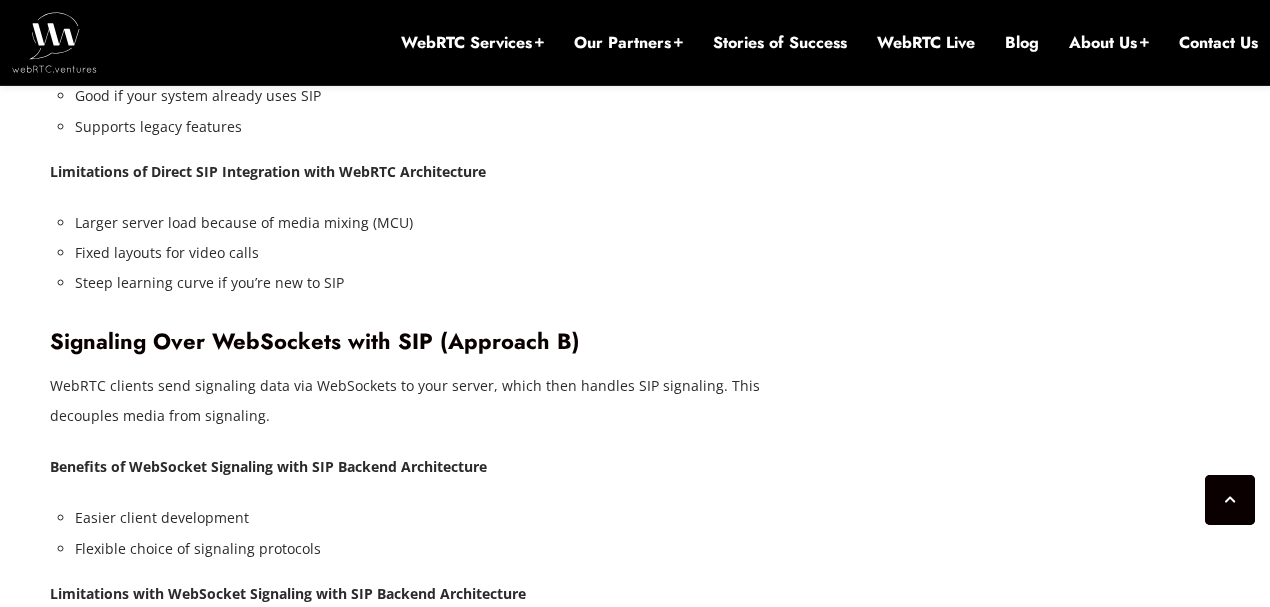 scroll, scrollTop: 4393, scrollLeft: 0, axis: vertical 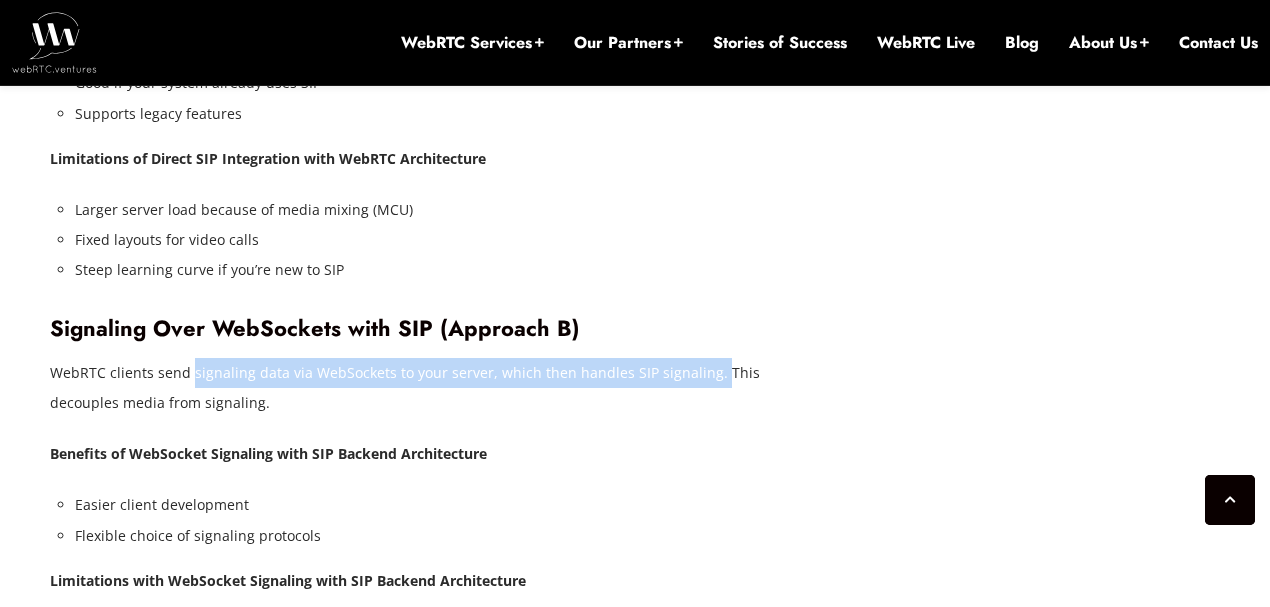 drag, startPoint x: 190, startPoint y: 314, endPoint x: 705, endPoint y: 316, distance: 515.0039 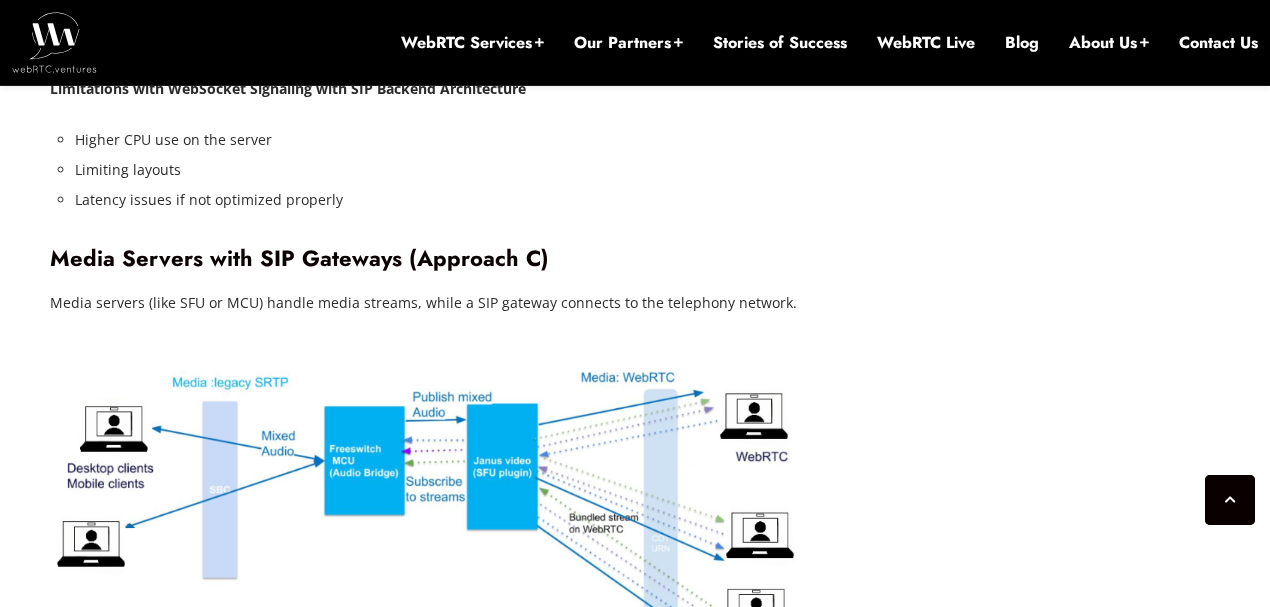 scroll, scrollTop: 4926, scrollLeft: 0, axis: vertical 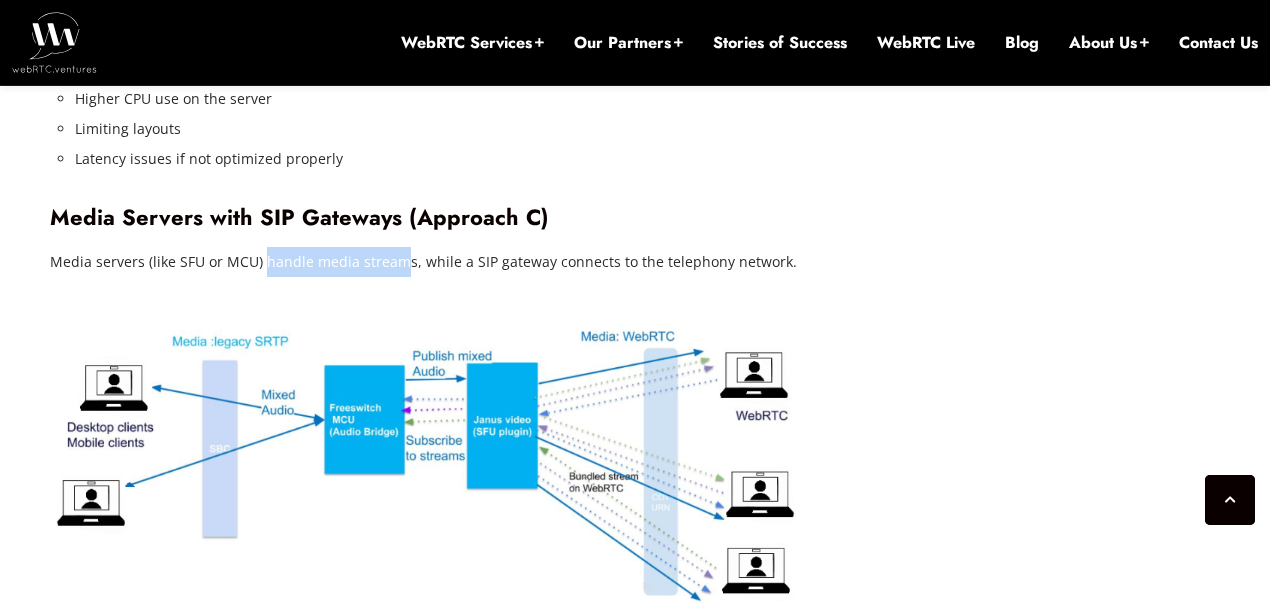 drag, startPoint x: 264, startPoint y: 201, endPoint x: 400, endPoint y: 204, distance: 136.03308 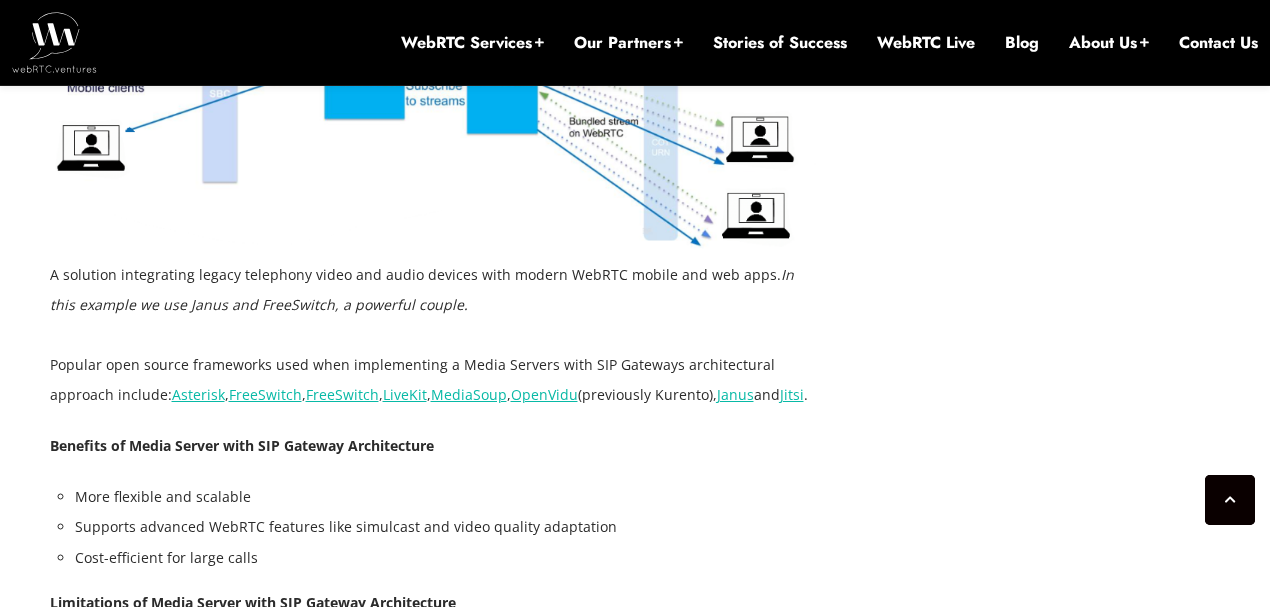 scroll, scrollTop: 5260, scrollLeft: 0, axis: vertical 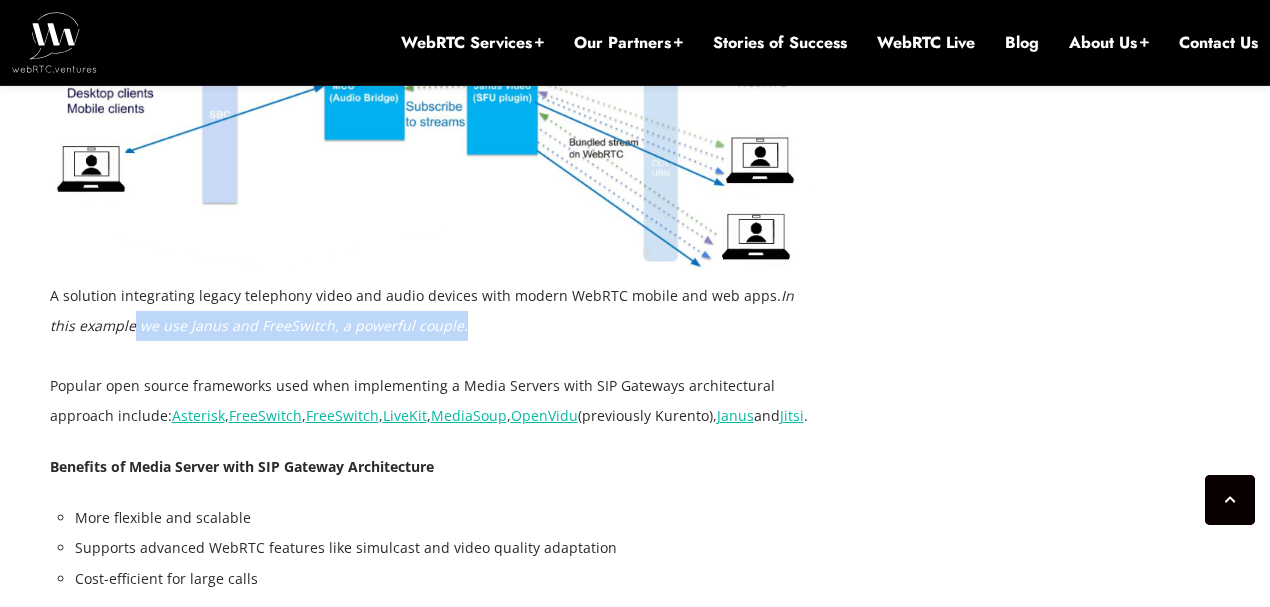 drag, startPoint x: 102, startPoint y: 268, endPoint x: 444, endPoint y: 271, distance: 342.01315 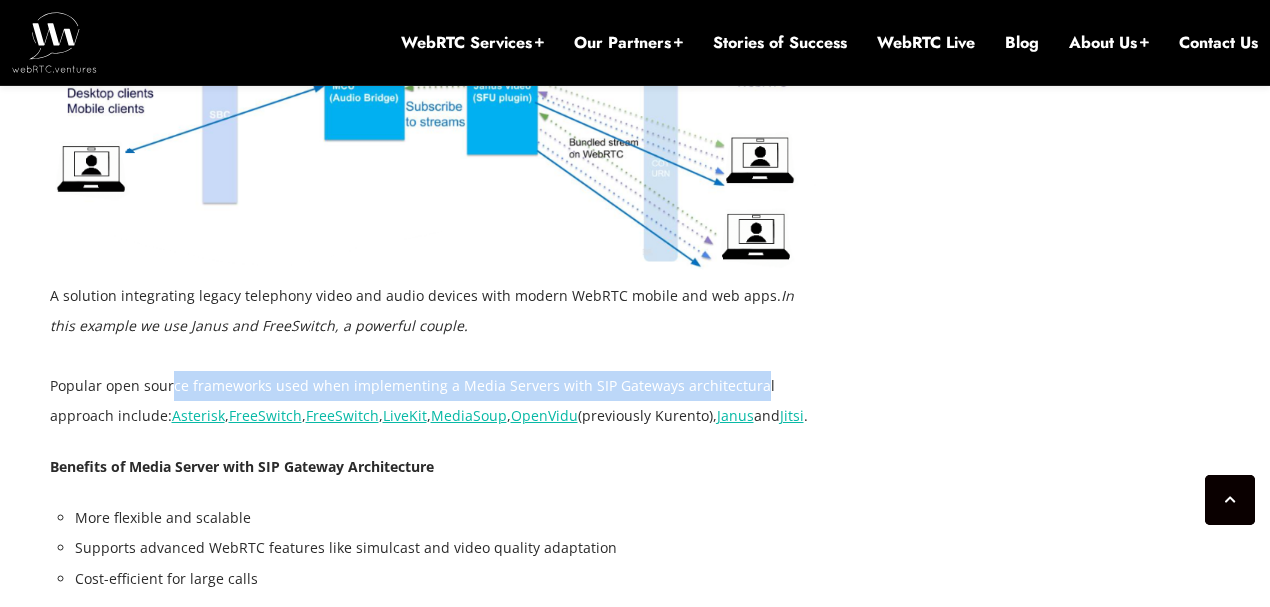 drag, startPoint x: 172, startPoint y: 322, endPoint x: 747, endPoint y: 326, distance: 575.0139 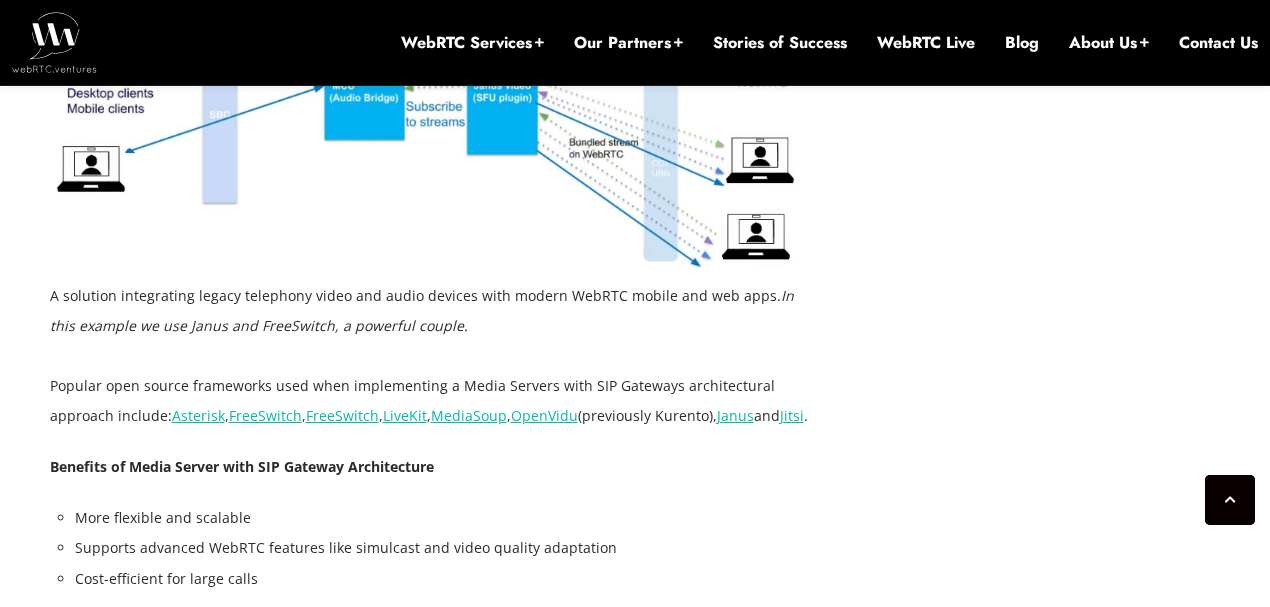 click on "Bringing WebRTC and SIP together is a powerful way to connect modern web applications with traditional phone systems. Whether you’re enabling voice and video in the browser, or linking your app to a PBX and SIP trunk, WebRTC SIP integration allows users to communicate across platforms without needing special hardware or downloads.
While the goal is clear, the integration process can be complex. WebRTC and SIP use different  signaling protocols , media formats, and security models. Making them work together reliably requires thoughtful architecture,  codec handling , and compatibility planning.
In this guide, we’ll explore three practical integration strategies for real-time web and telephony communication, highlight common challenges, and share best practices based on production systems our team at  WebRTC.ventures  have built and deployed.
Why Integrate WebRTC and SIP?
Common WebRTC SIP Integration Challenges and Solutions
media transport , session negotiation," at bounding box center [435, -269] 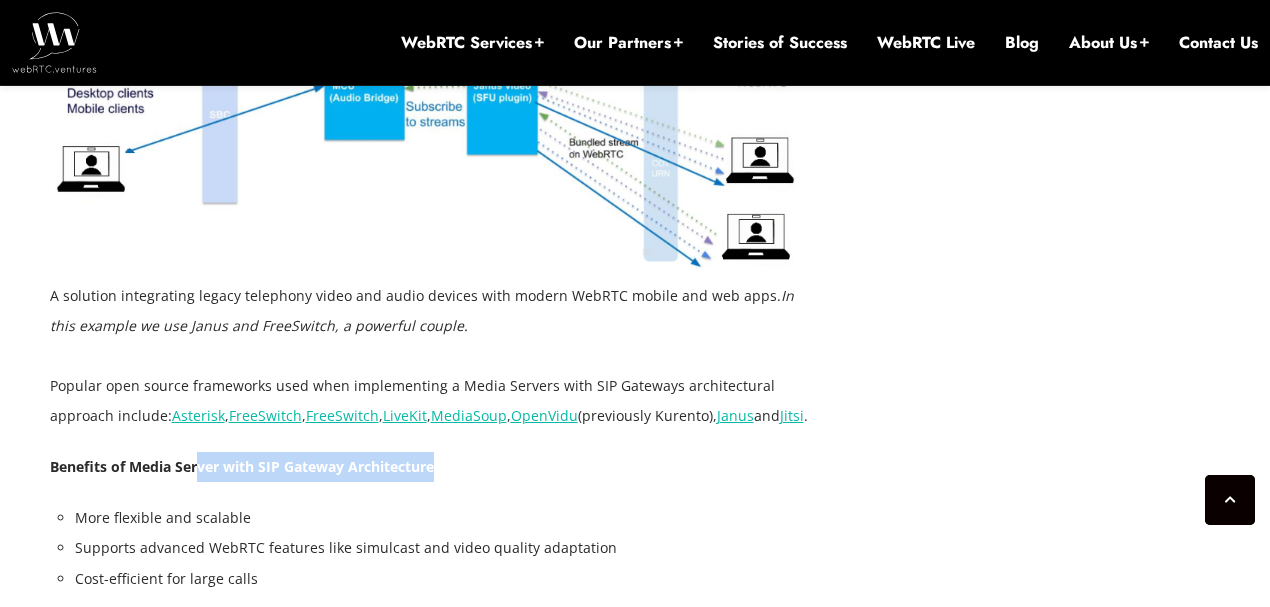 drag, startPoint x: 200, startPoint y: 410, endPoint x: 479, endPoint y: 405, distance: 279.0448 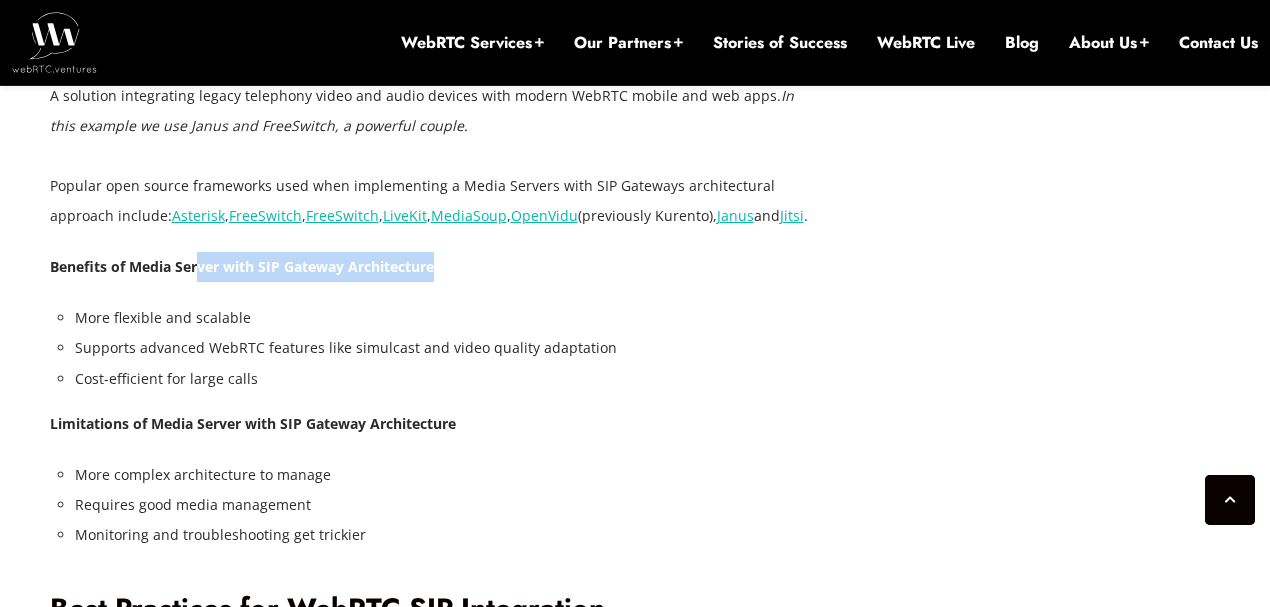 scroll, scrollTop: 5526, scrollLeft: 0, axis: vertical 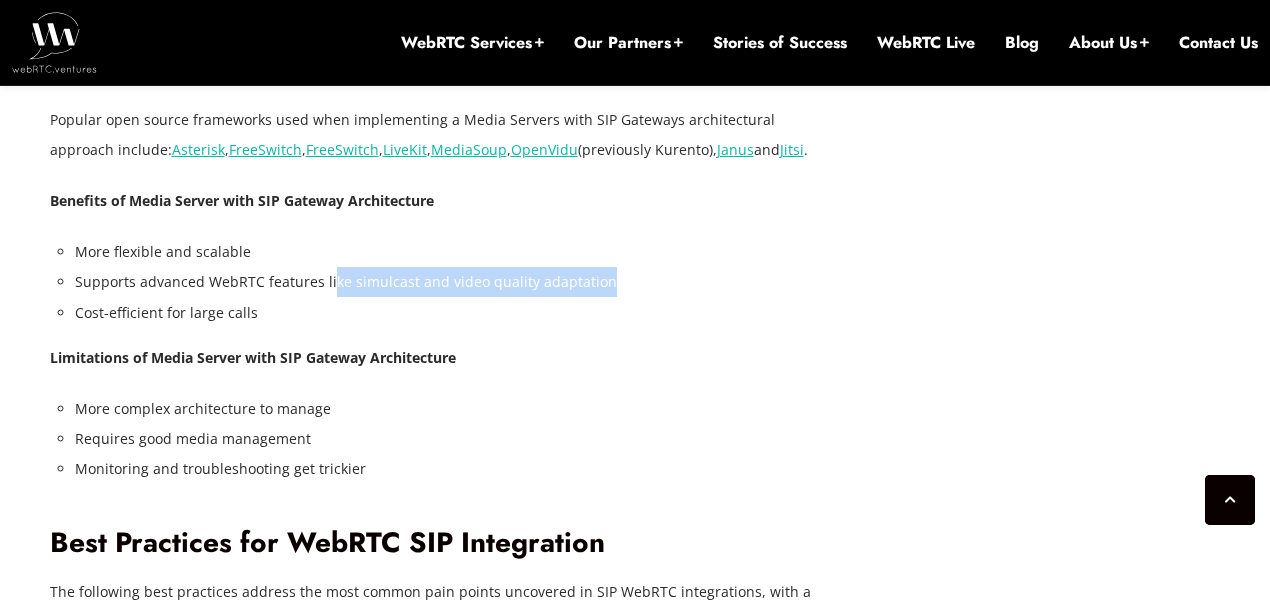 drag, startPoint x: 366, startPoint y: 222, endPoint x: 629, endPoint y: 222, distance: 263 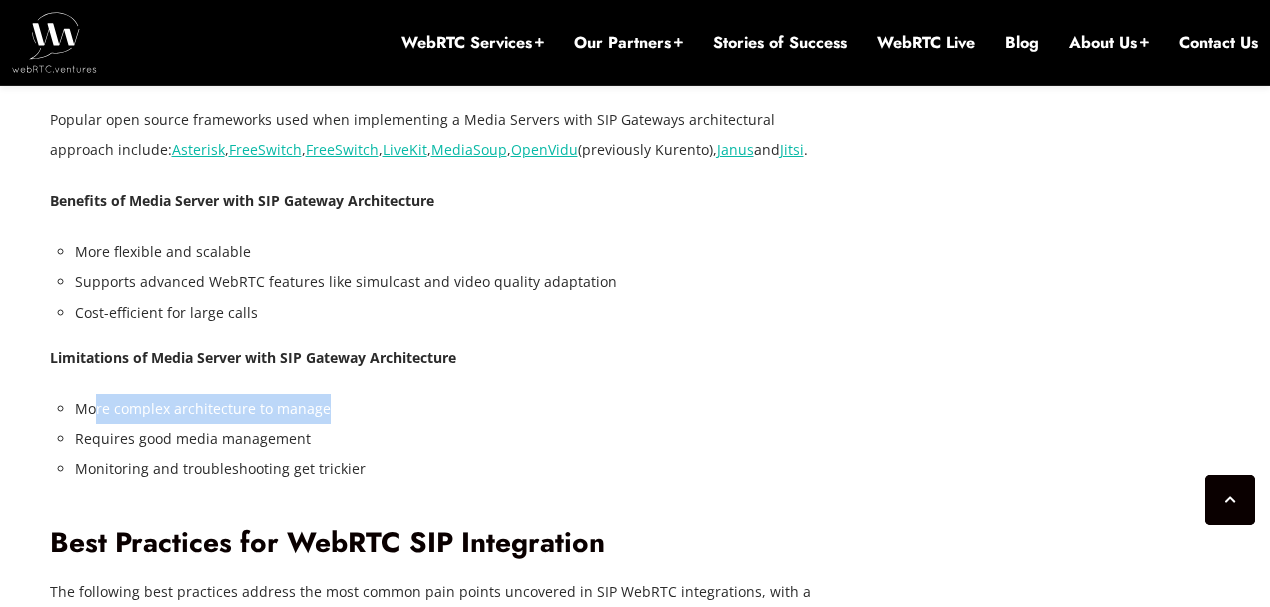 drag, startPoint x: 97, startPoint y: 344, endPoint x: 381, endPoint y: 343, distance: 284.00177 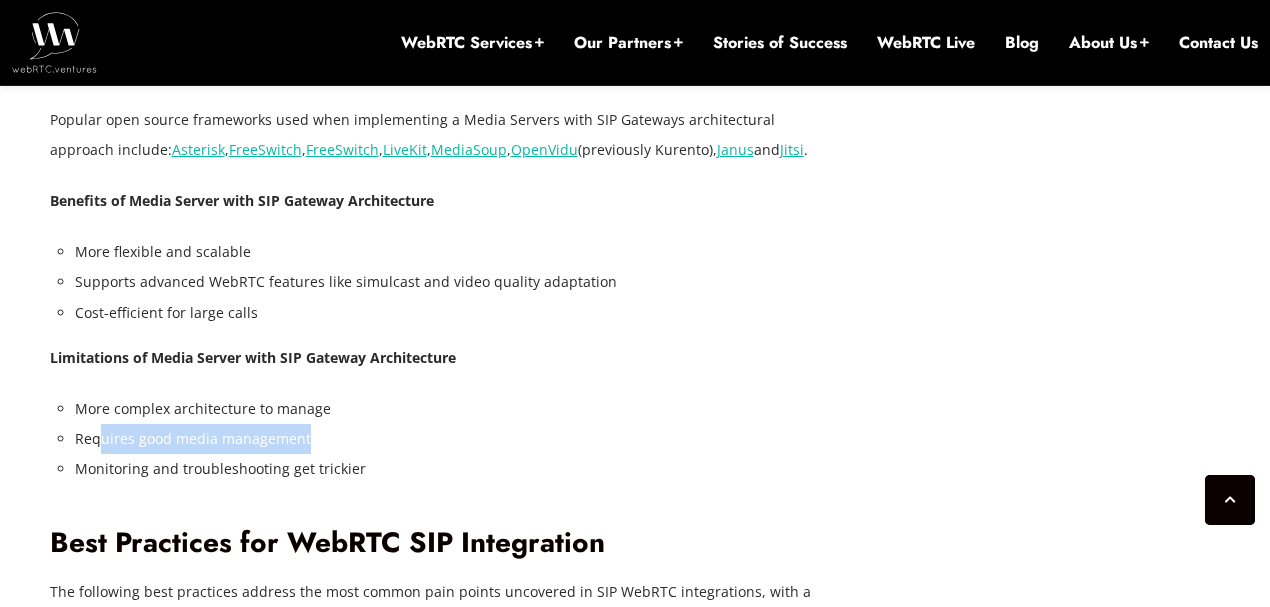 drag, startPoint x: 113, startPoint y: 378, endPoint x: 401, endPoint y: 378, distance: 288 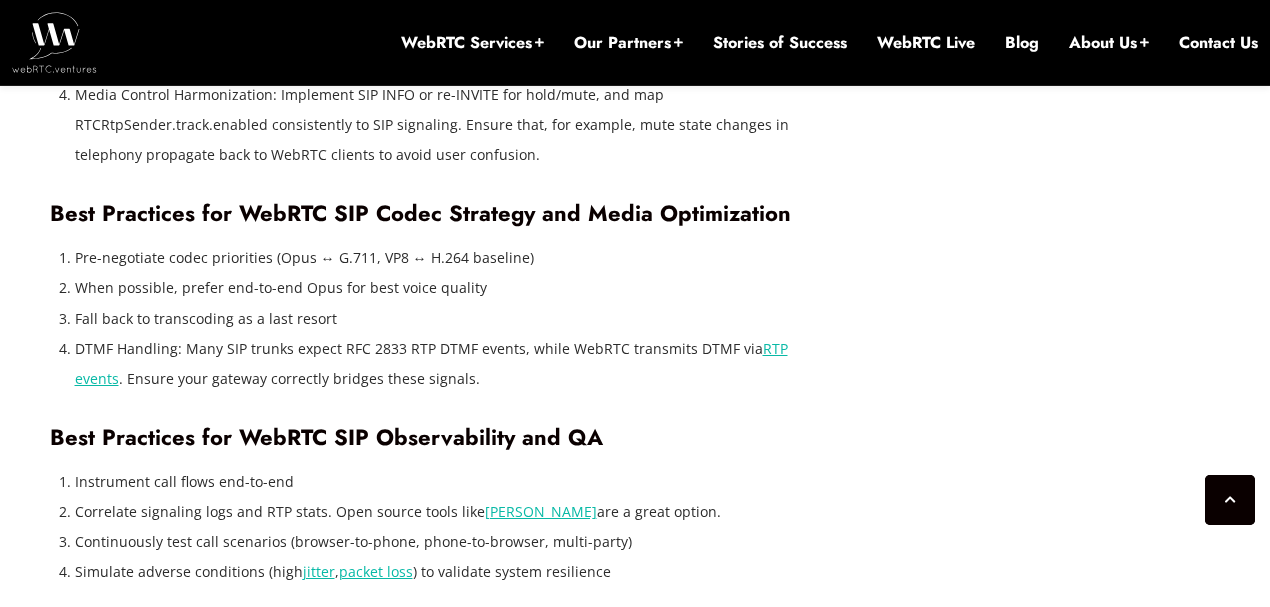 scroll, scrollTop: 6526, scrollLeft: 0, axis: vertical 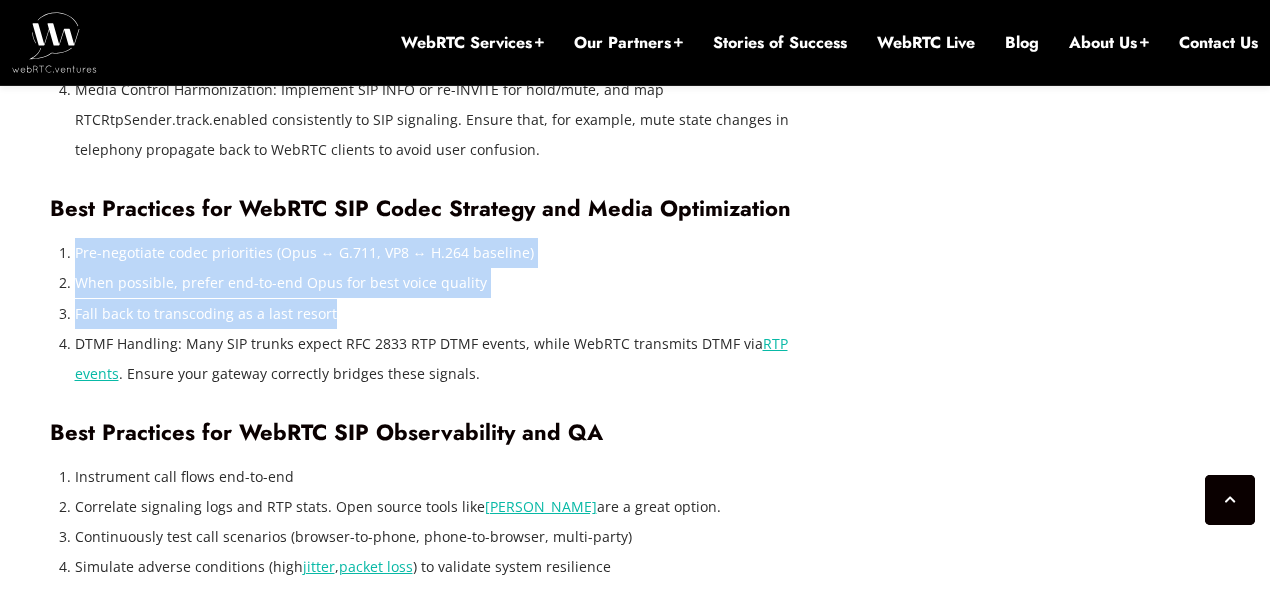 drag, startPoint x: 77, startPoint y: 191, endPoint x: 360, endPoint y: 261, distance: 291.52872 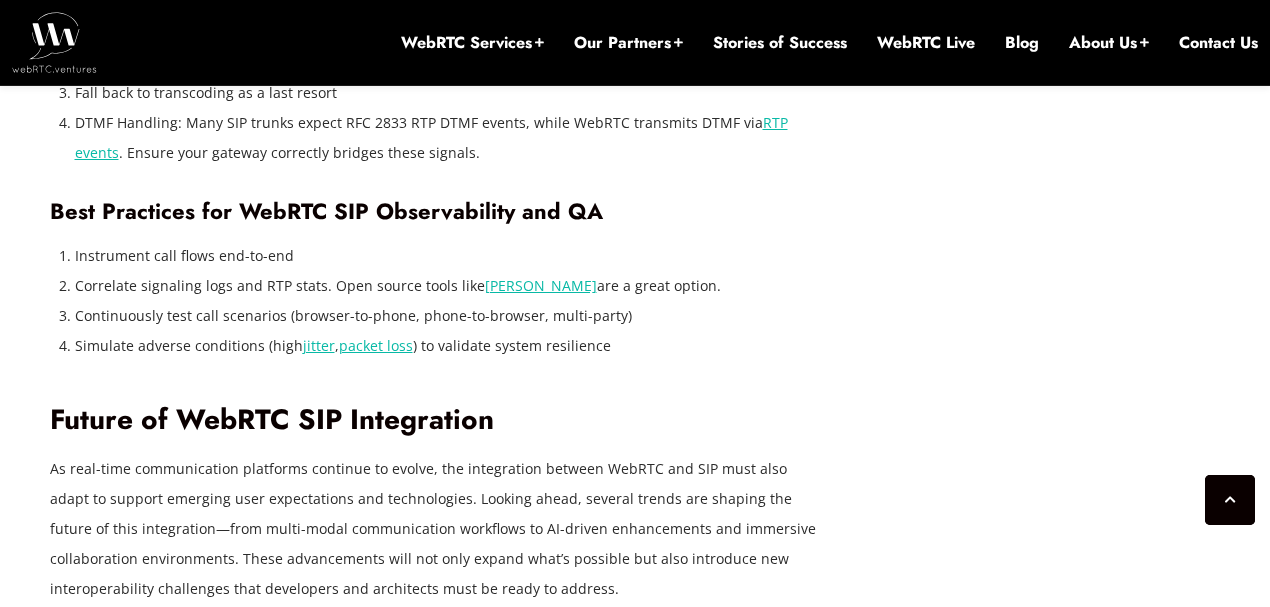 scroll, scrollTop: 6793, scrollLeft: 0, axis: vertical 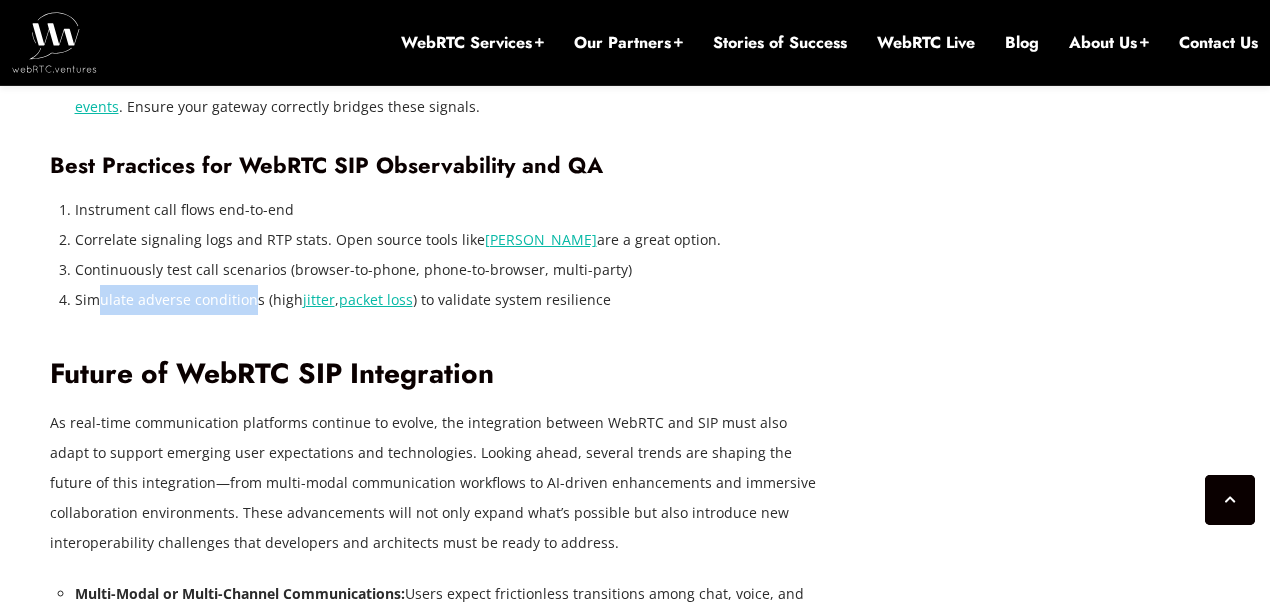 drag, startPoint x: 92, startPoint y: 236, endPoint x: 252, endPoint y: 237, distance: 160.00313 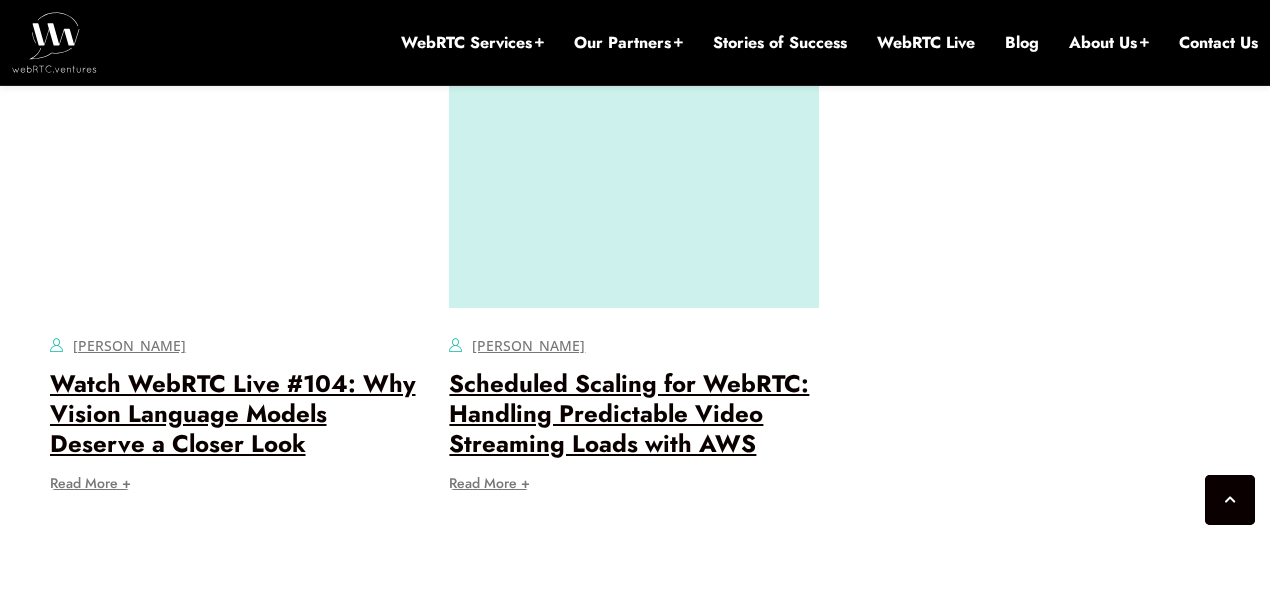 scroll, scrollTop: 8593, scrollLeft: 0, axis: vertical 